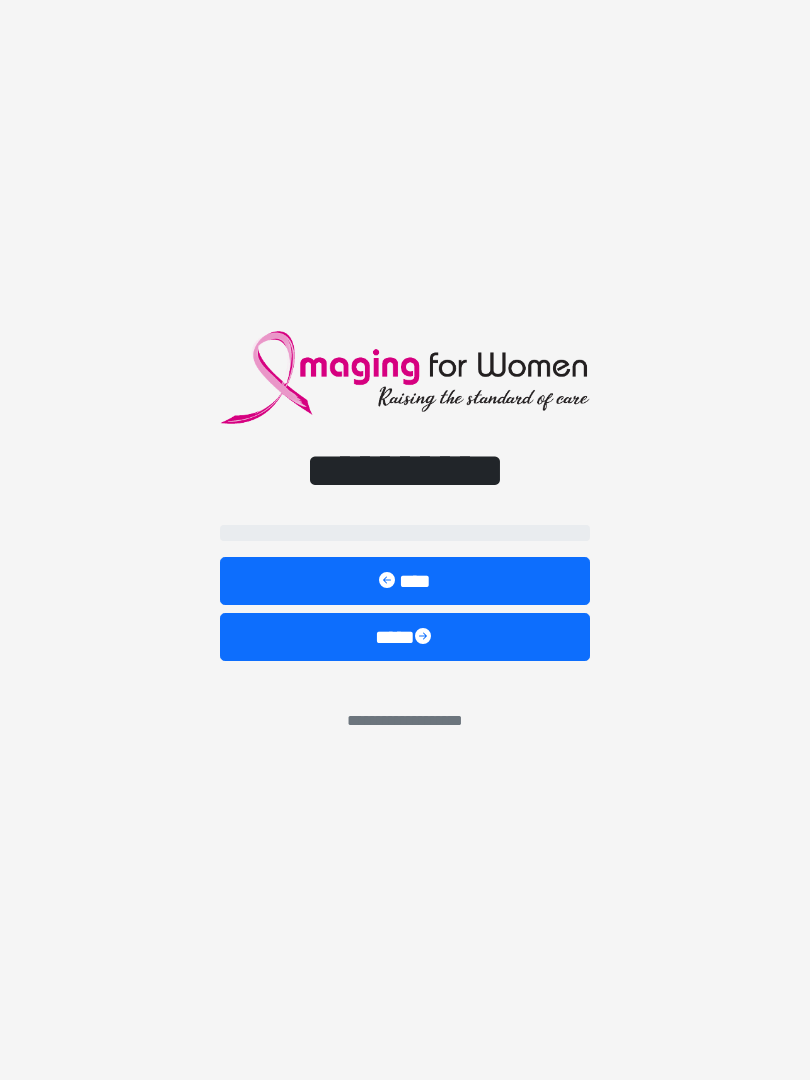 scroll, scrollTop: 0, scrollLeft: 0, axis: both 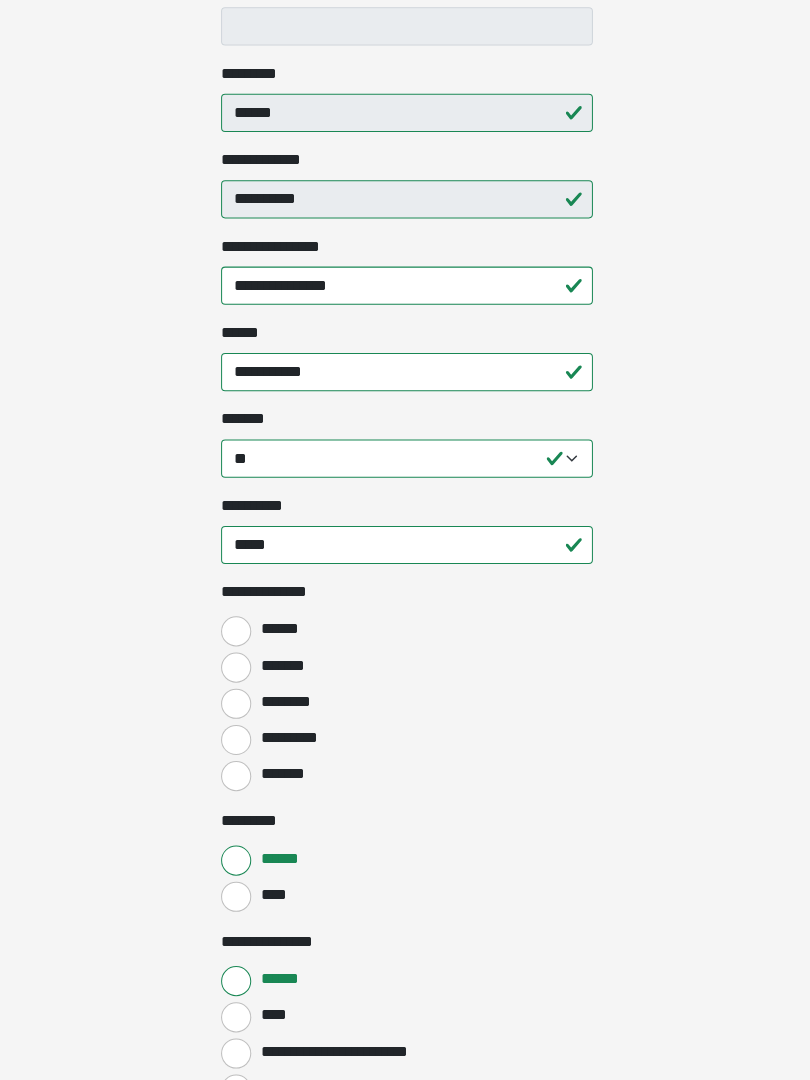click on "*******" at bounding box center [235, 667] 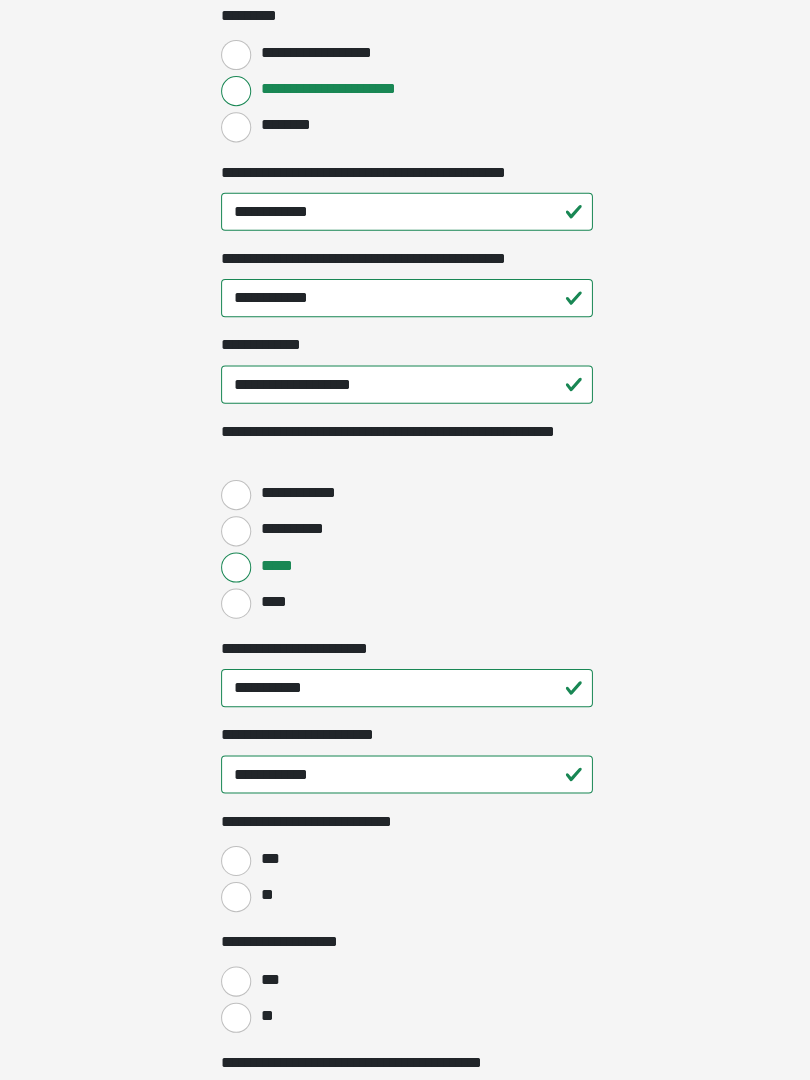 scroll, scrollTop: 2357, scrollLeft: 0, axis: vertical 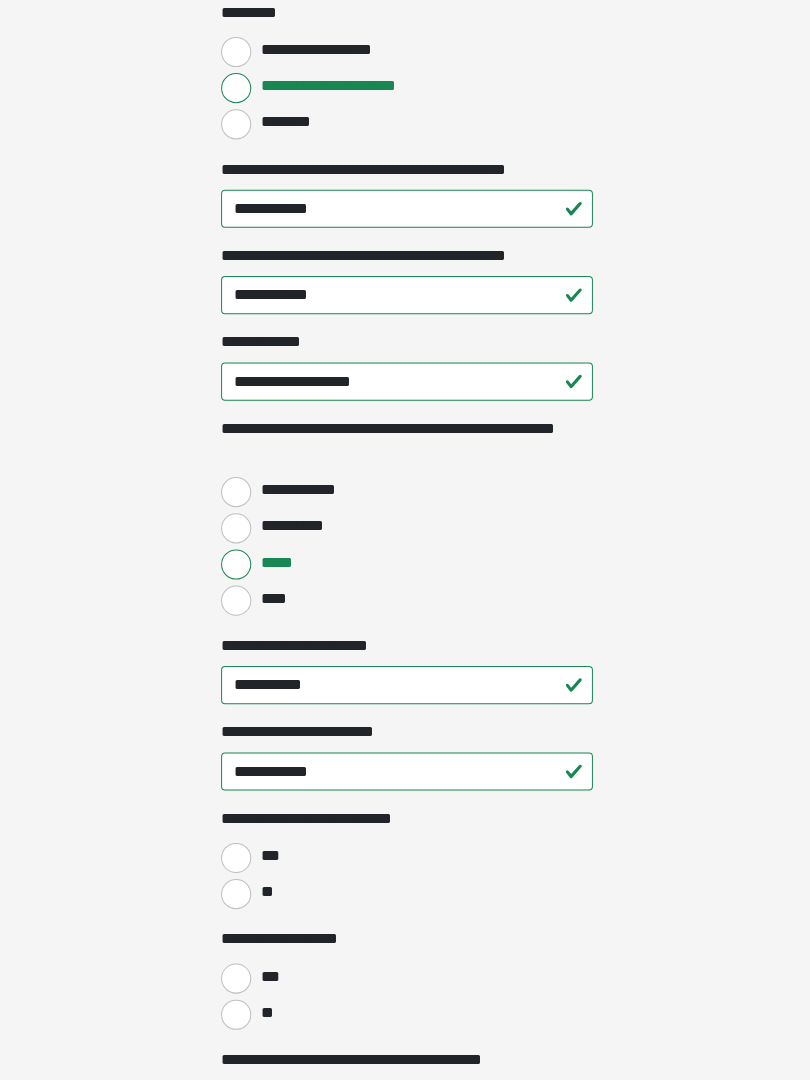 click on "**********" at bounding box center [235, 494] 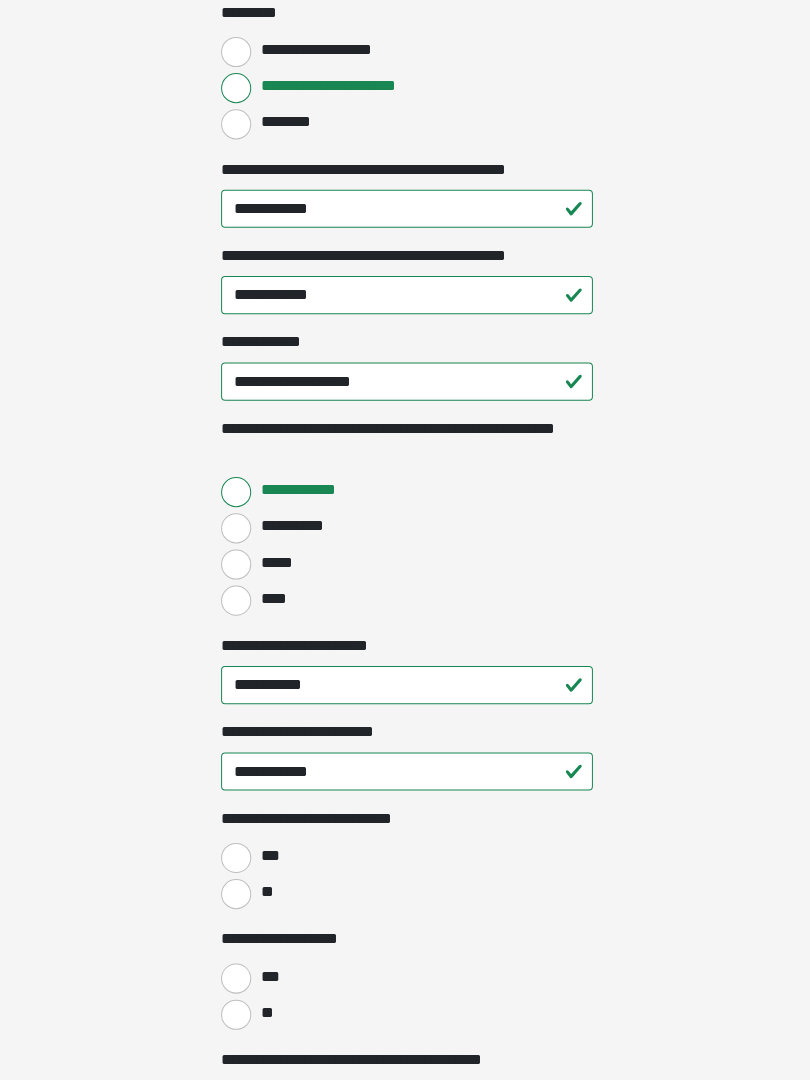 click on "*****" at bounding box center [235, 566] 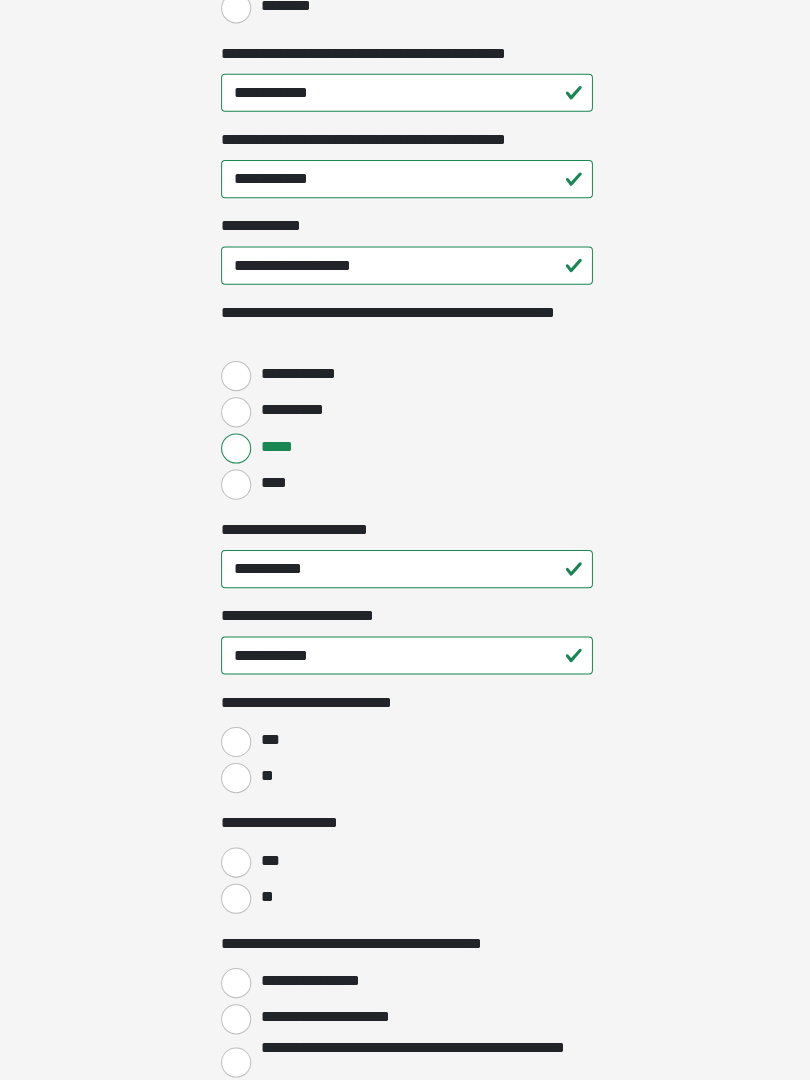 scroll, scrollTop: 2477, scrollLeft: 0, axis: vertical 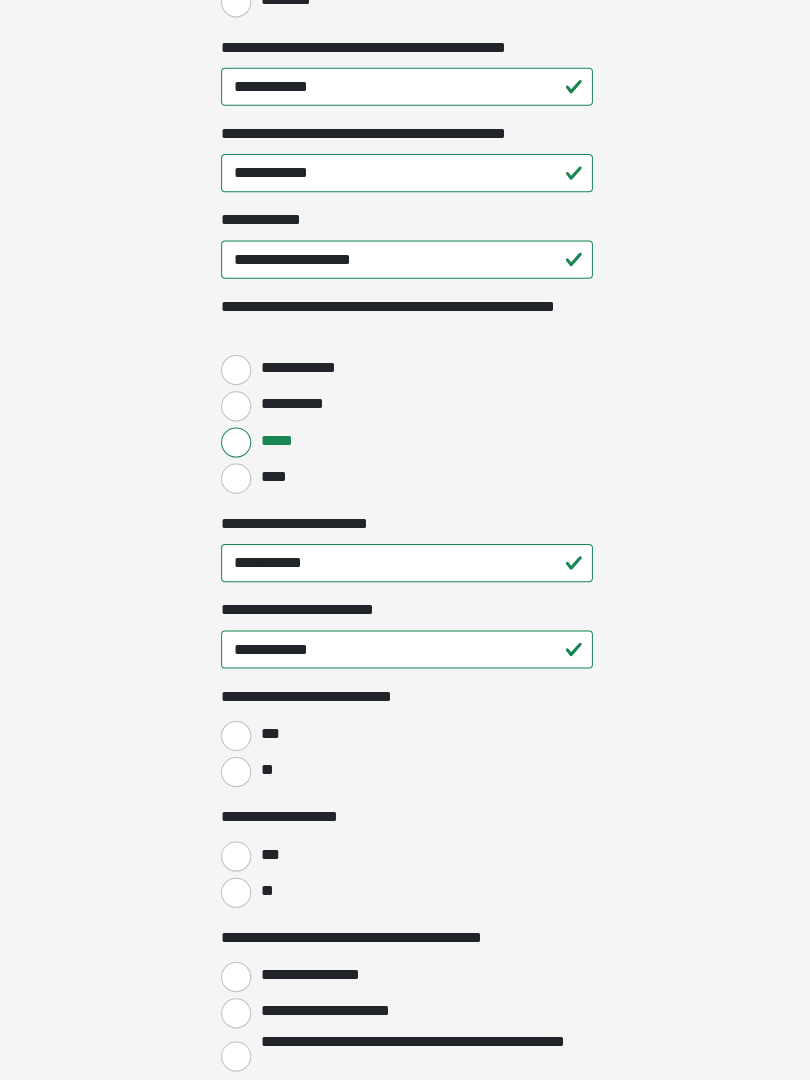 click on "**" at bounding box center [235, 774] 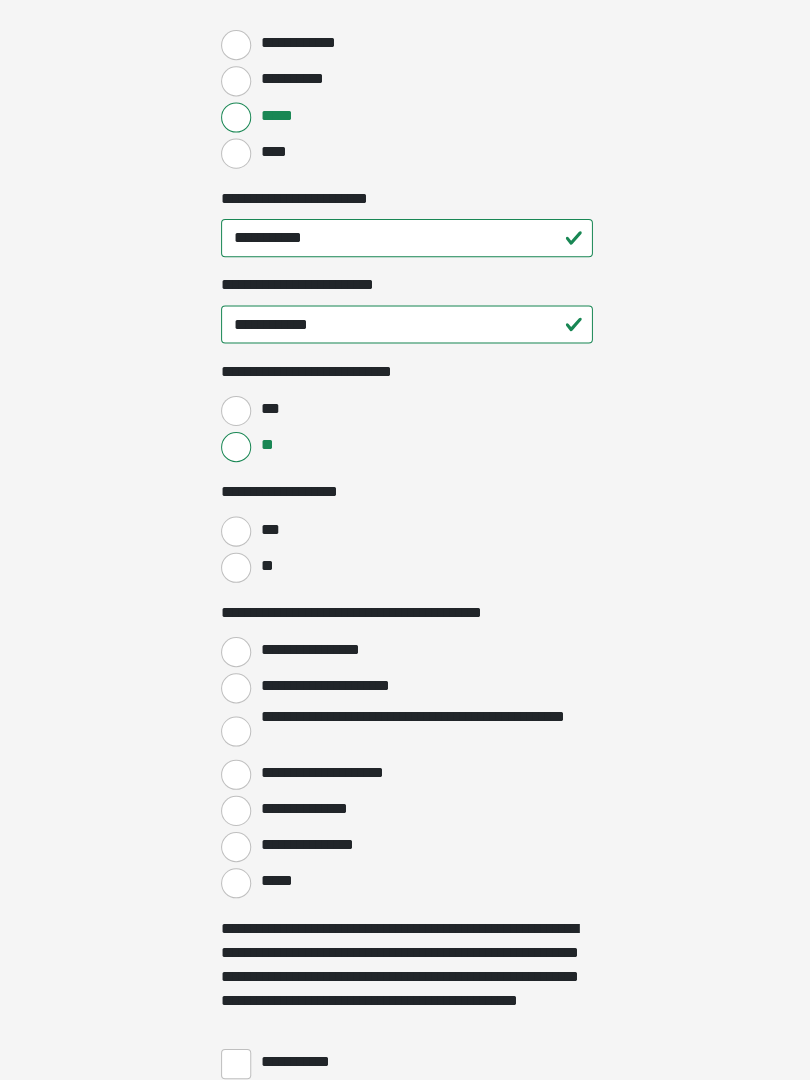 scroll, scrollTop: 2832, scrollLeft: 0, axis: vertical 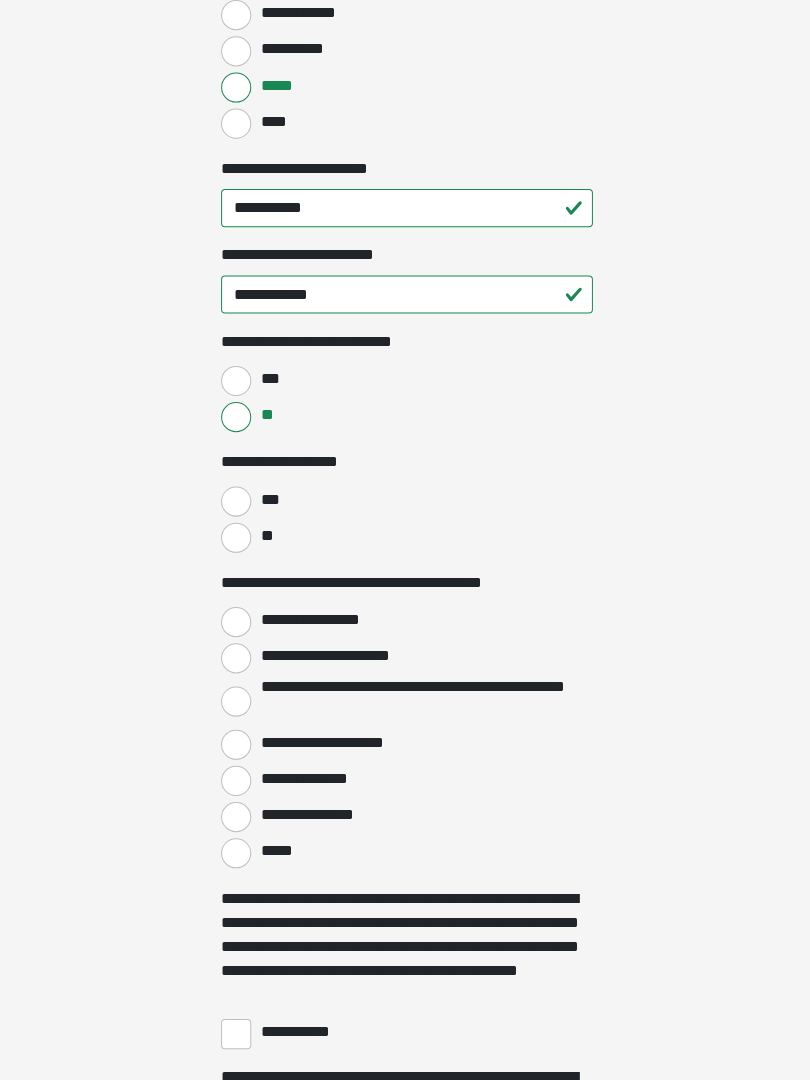 click on "***" at bounding box center [235, 503] 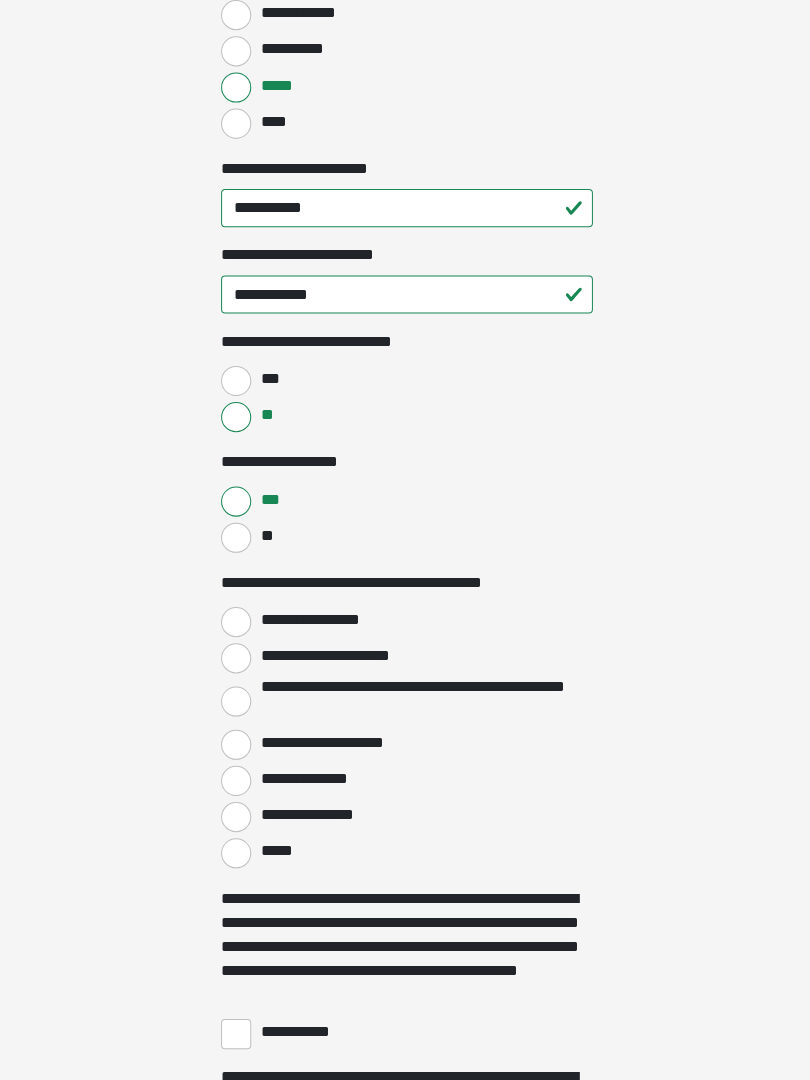 click on "**" at bounding box center [235, 539] 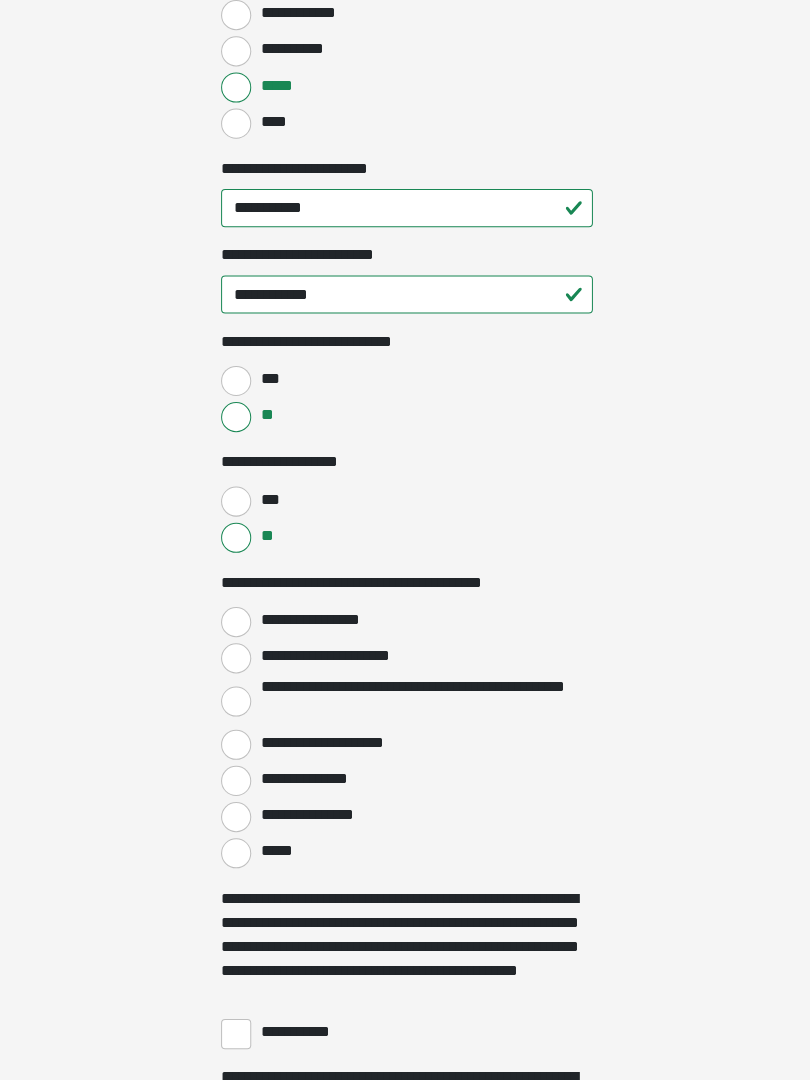 click on "**********" at bounding box center [235, 623] 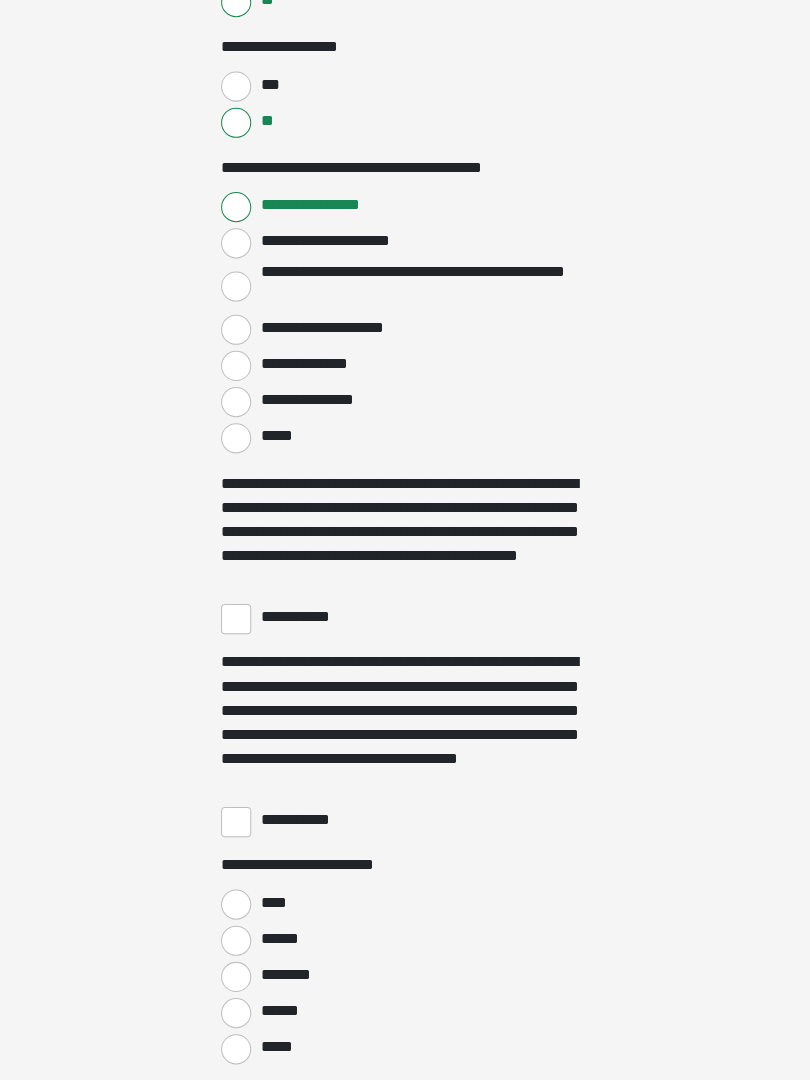 scroll, scrollTop: 3248, scrollLeft: 0, axis: vertical 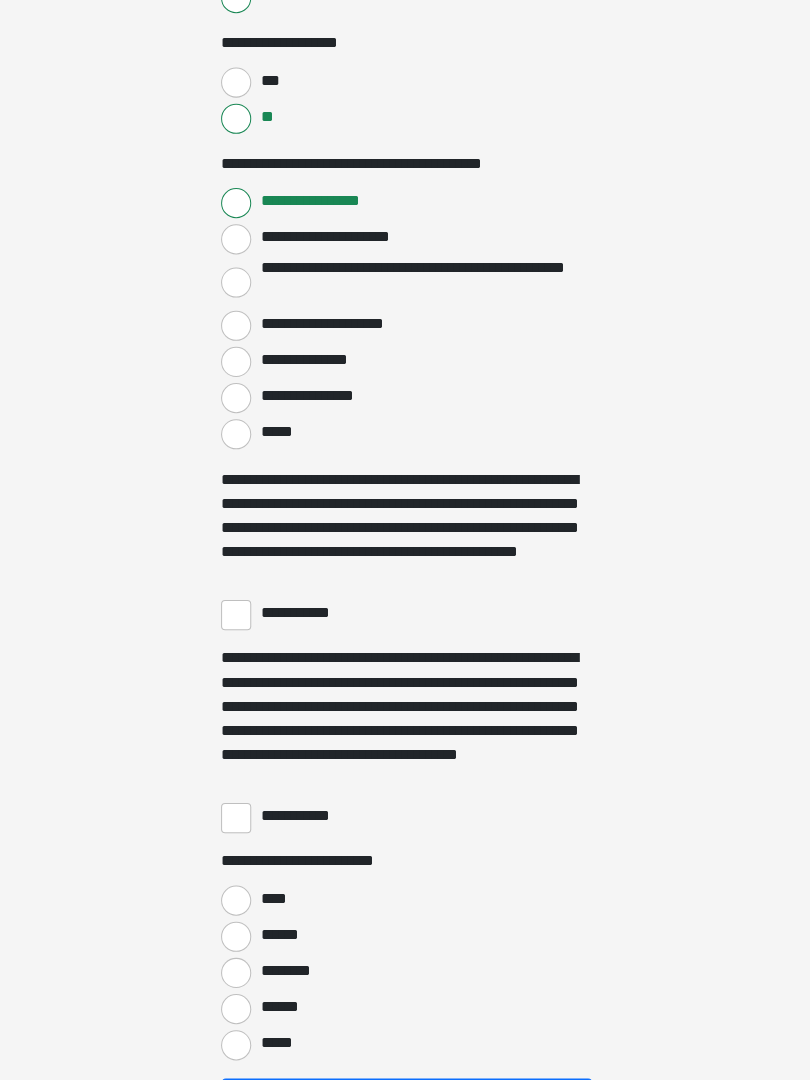 click on "**********" at bounding box center [235, 617] 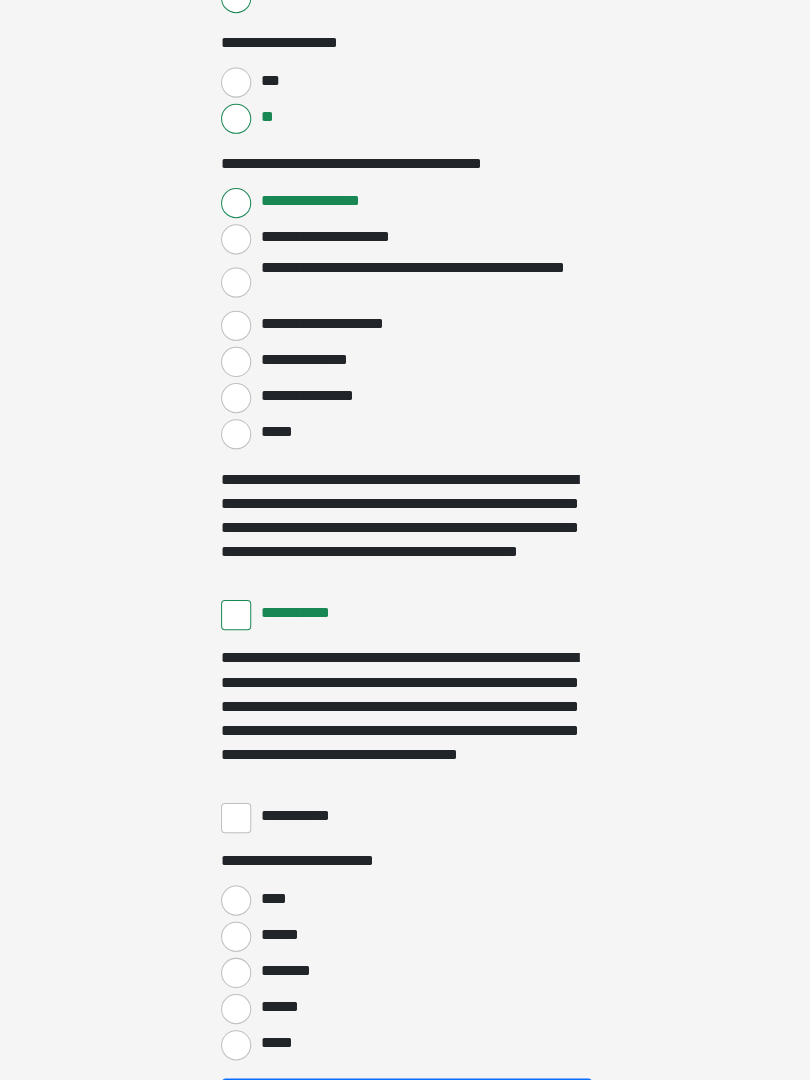 click on "**********" at bounding box center [235, 819] 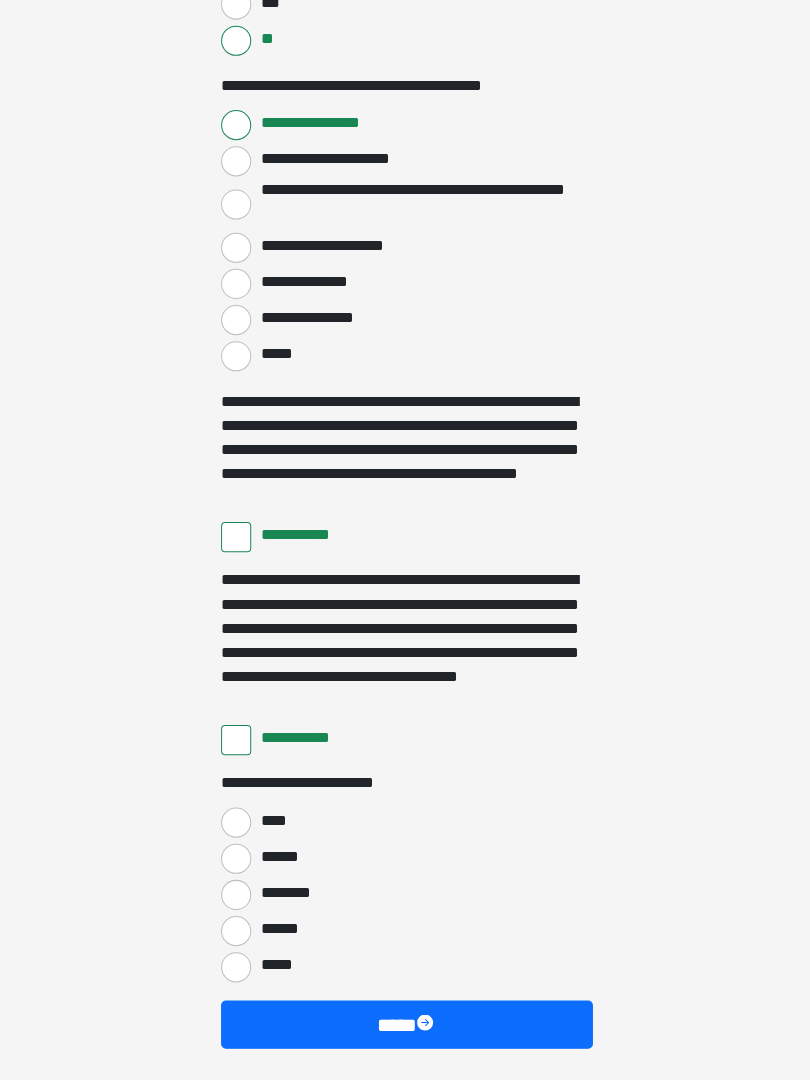 scroll, scrollTop: 3397, scrollLeft: 0, axis: vertical 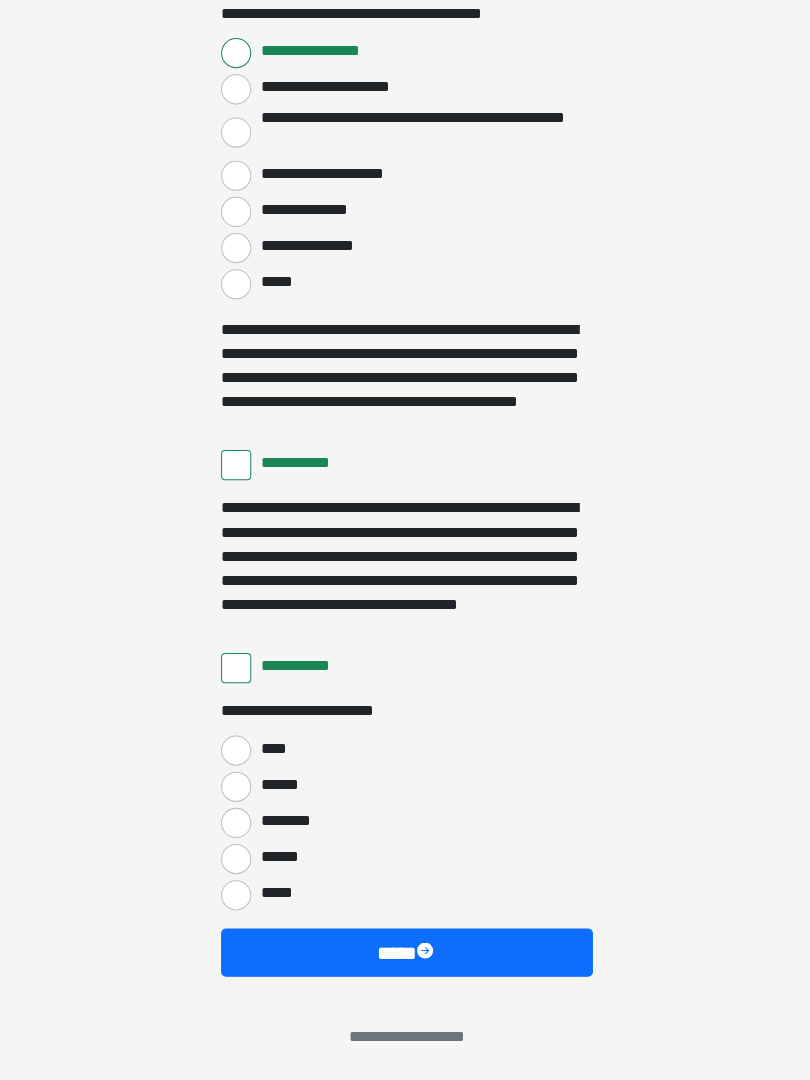 click on "****" at bounding box center (269, 750) 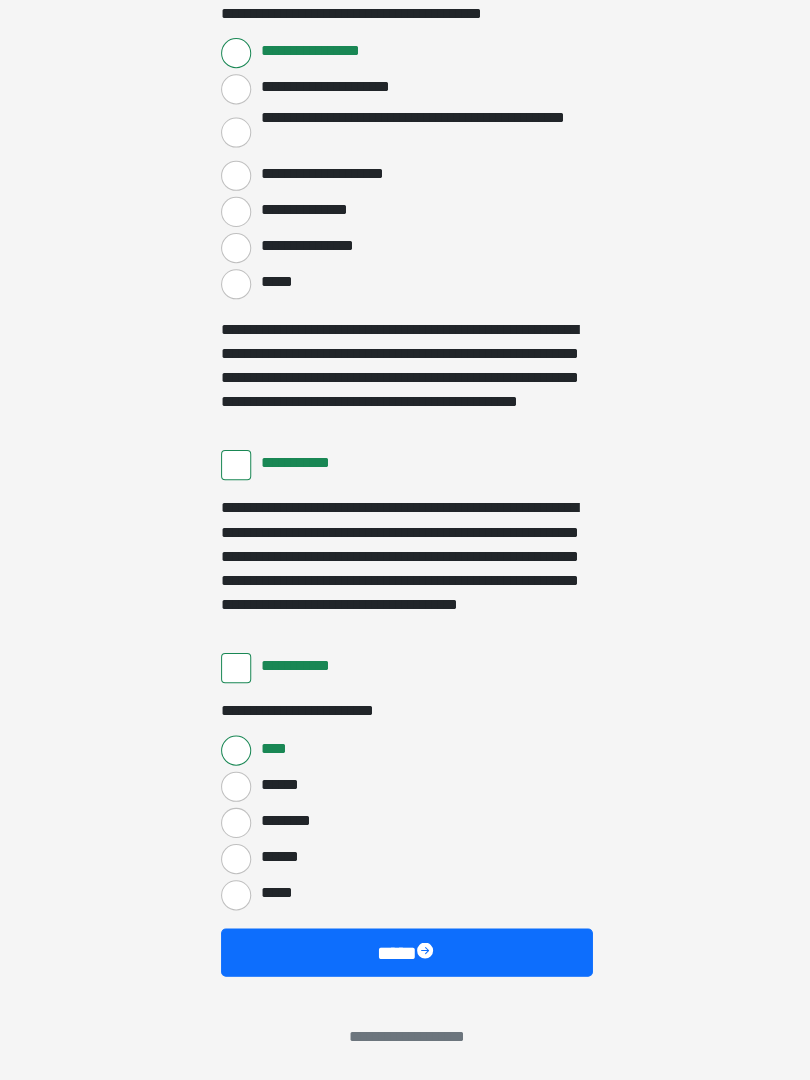 click on "****" at bounding box center [405, 953] 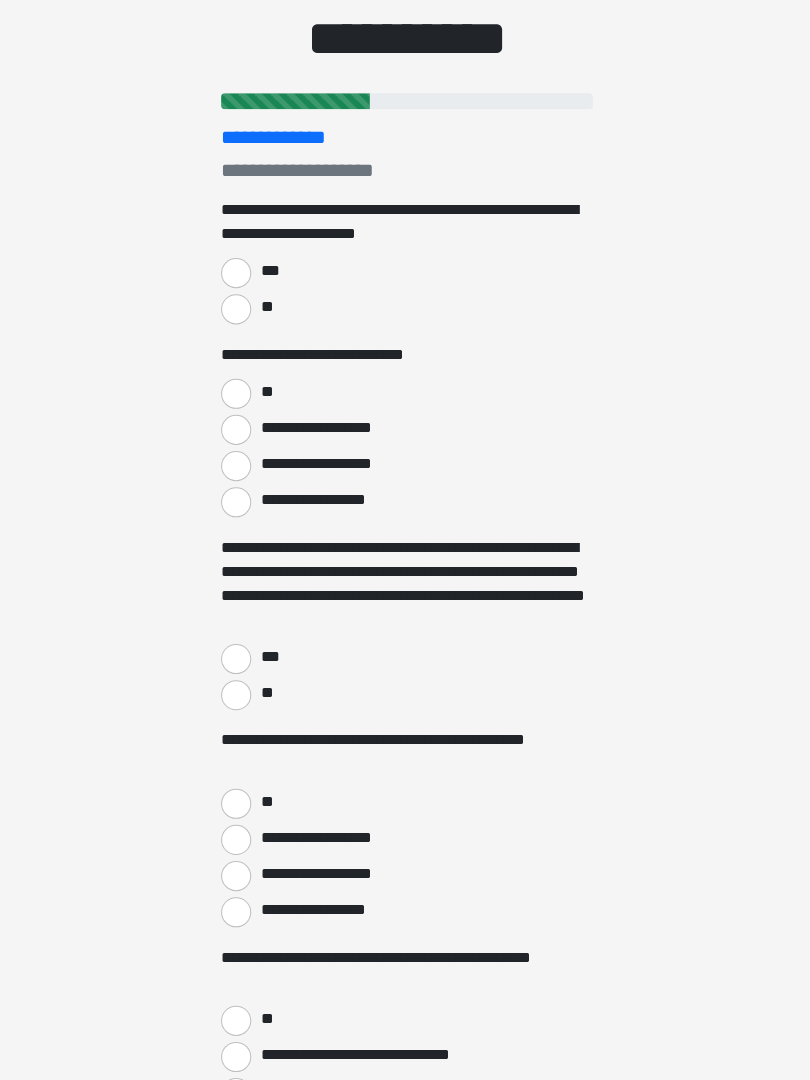 scroll, scrollTop: 0, scrollLeft: 0, axis: both 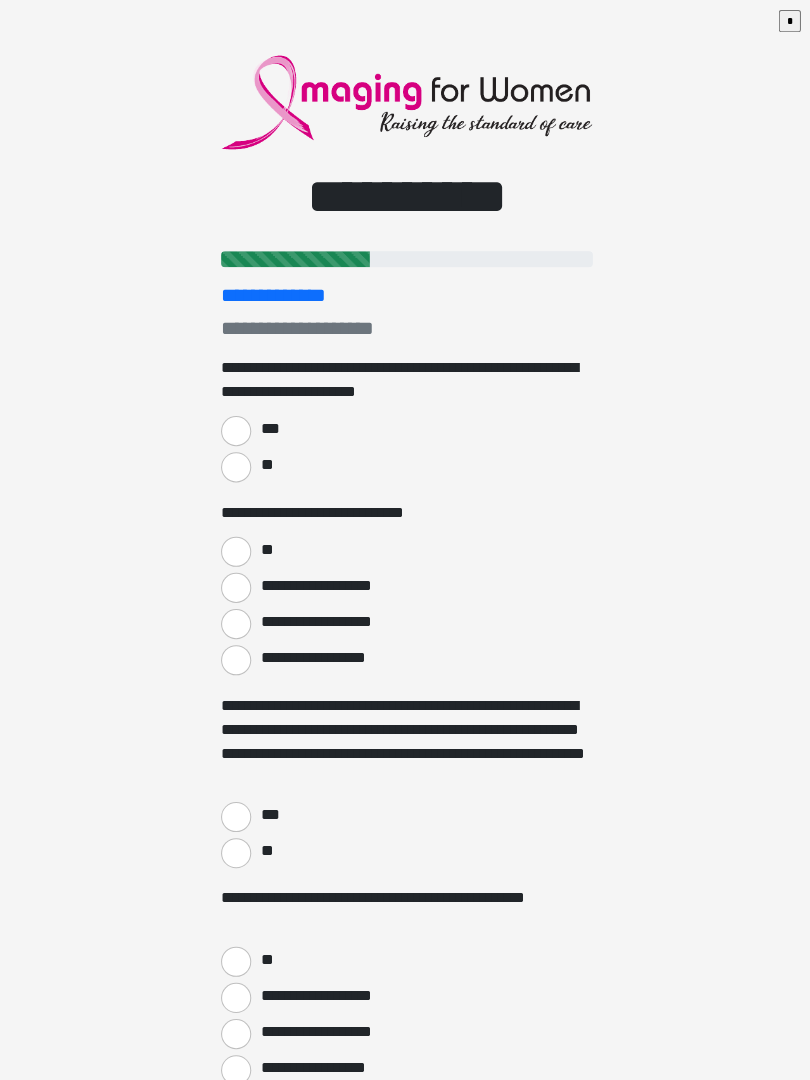 click on "***" at bounding box center (235, 429) 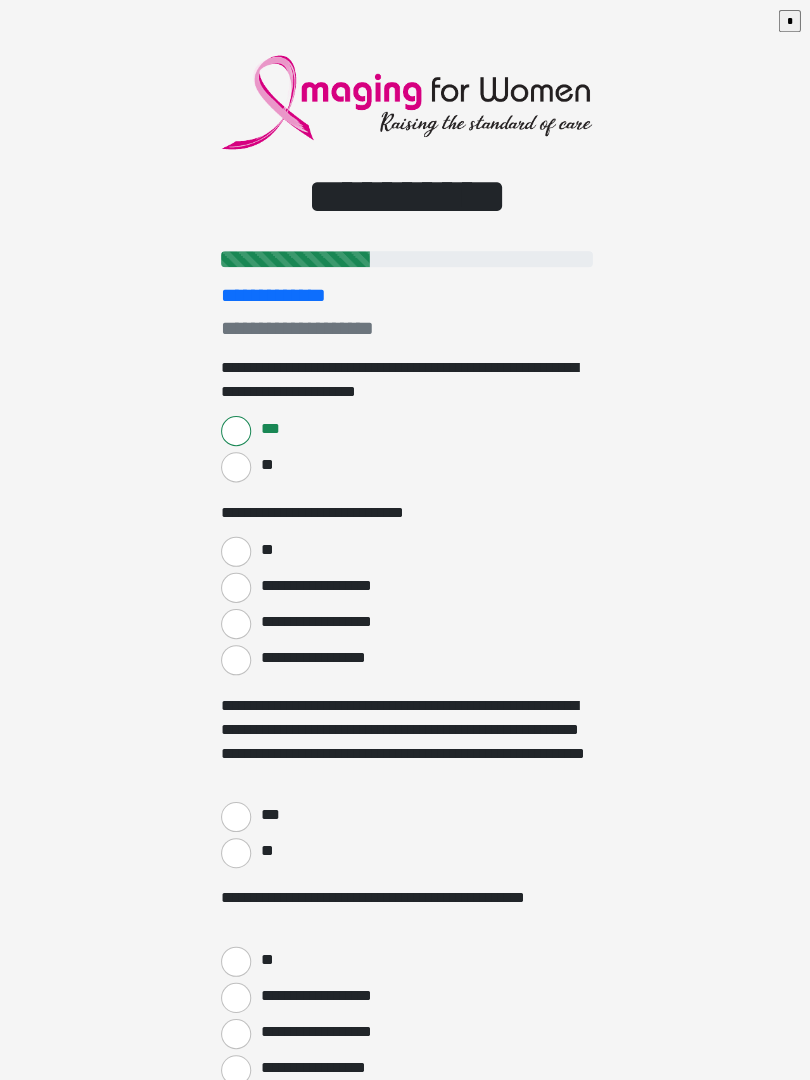click on "**" at bounding box center (235, 549) 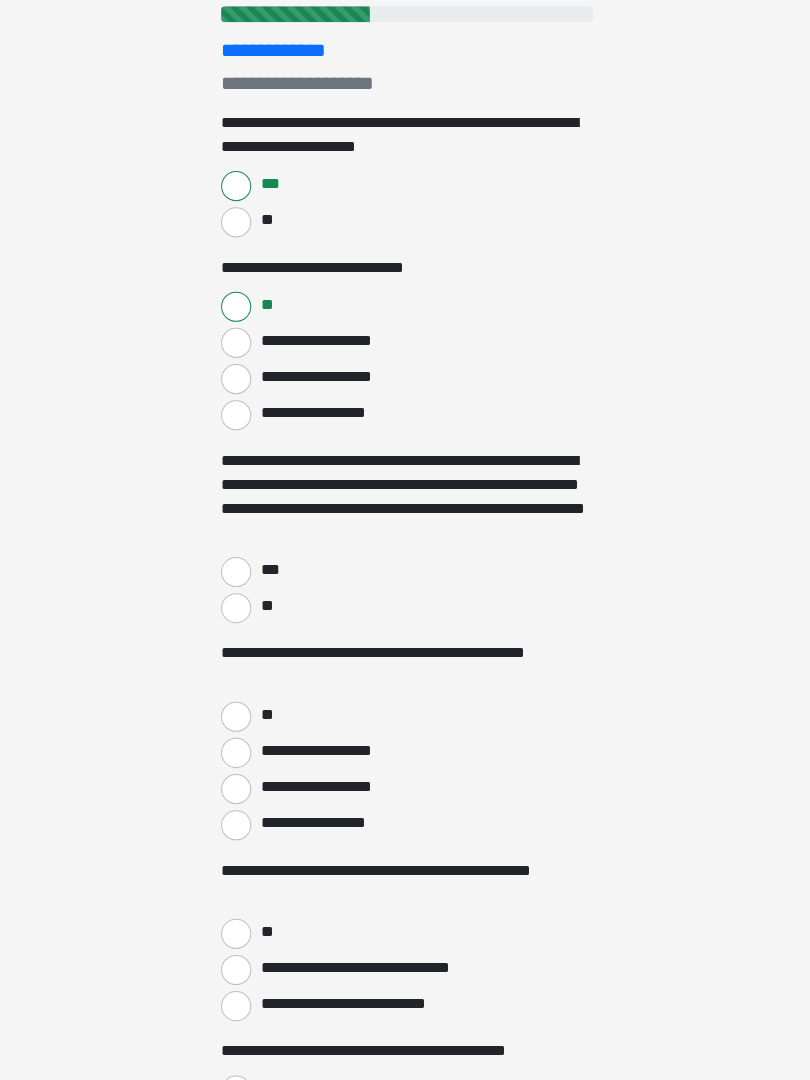 scroll, scrollTop: 279, scrollLeft: 0, axis: vertical 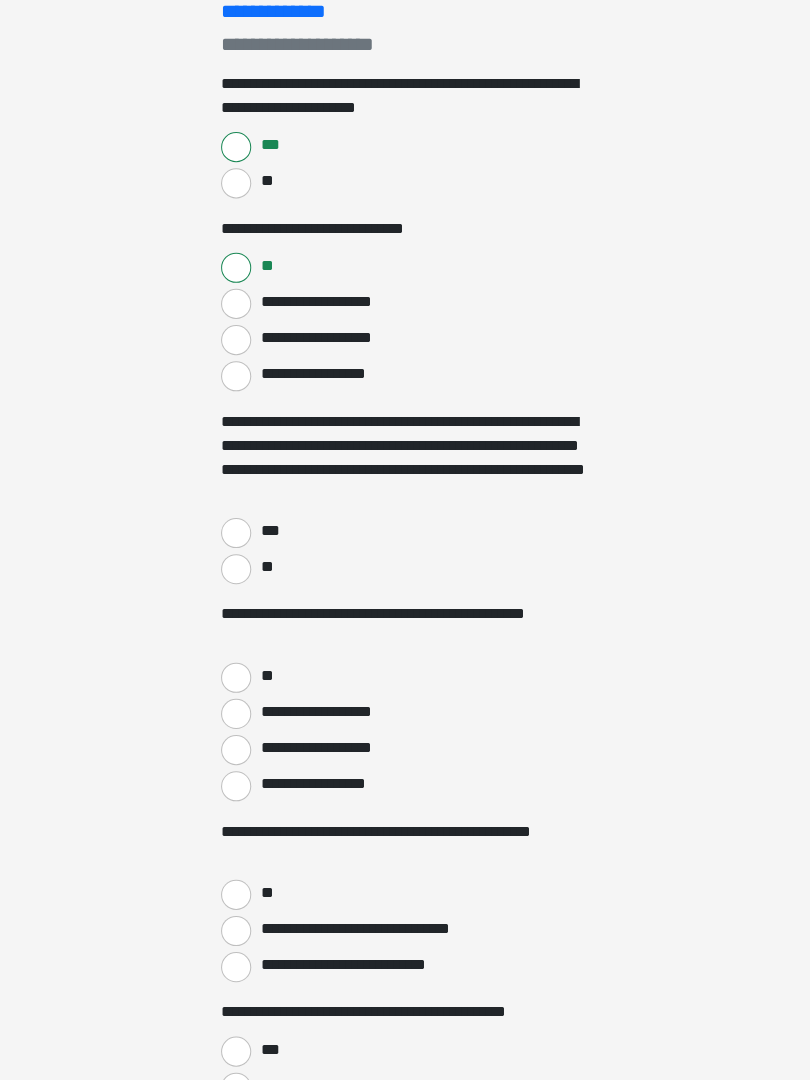 click on "***" at bounding box center (235, 534) 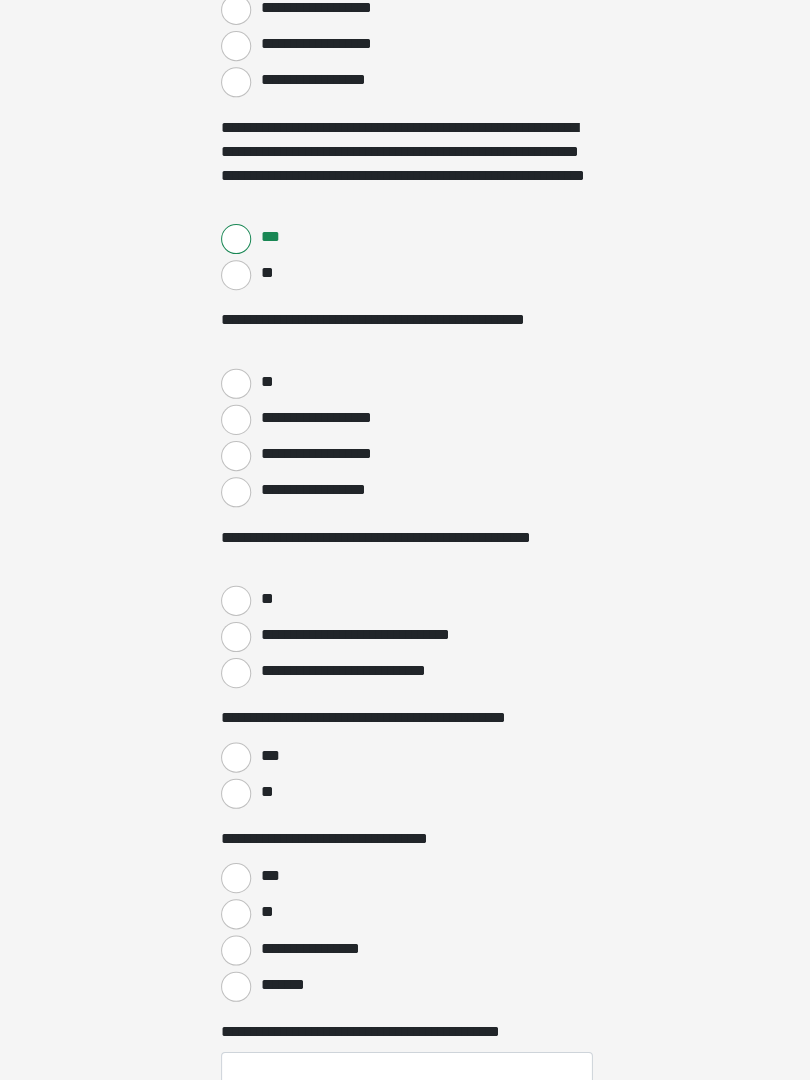scroll, scrollTop: 572, scrollLeft: 0, axis: vertical 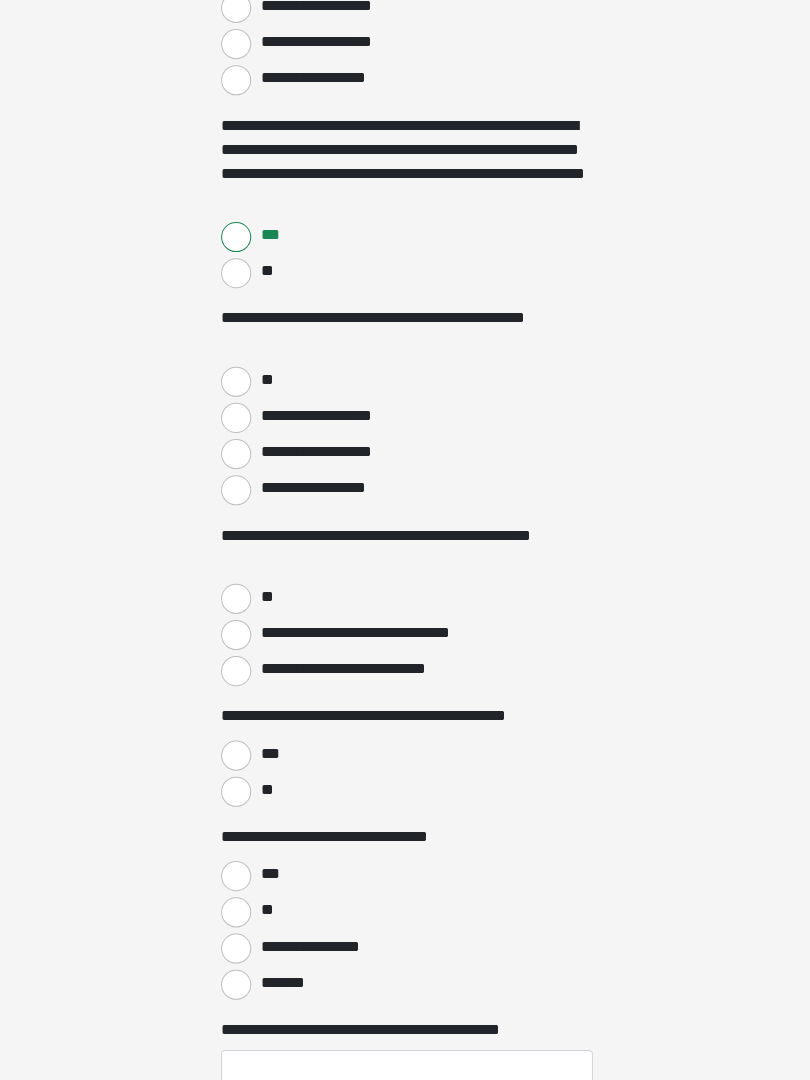 click on "**" at bounding box center [235, 385] 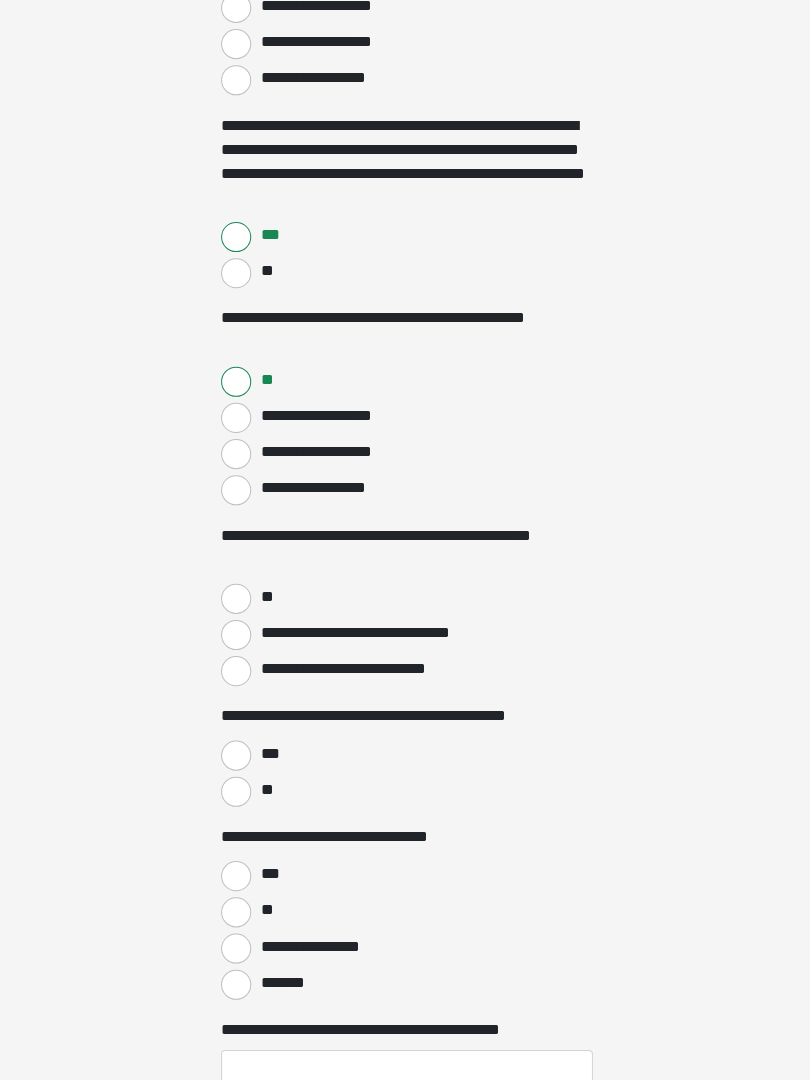click on "**" at bounding box center [235, 601] 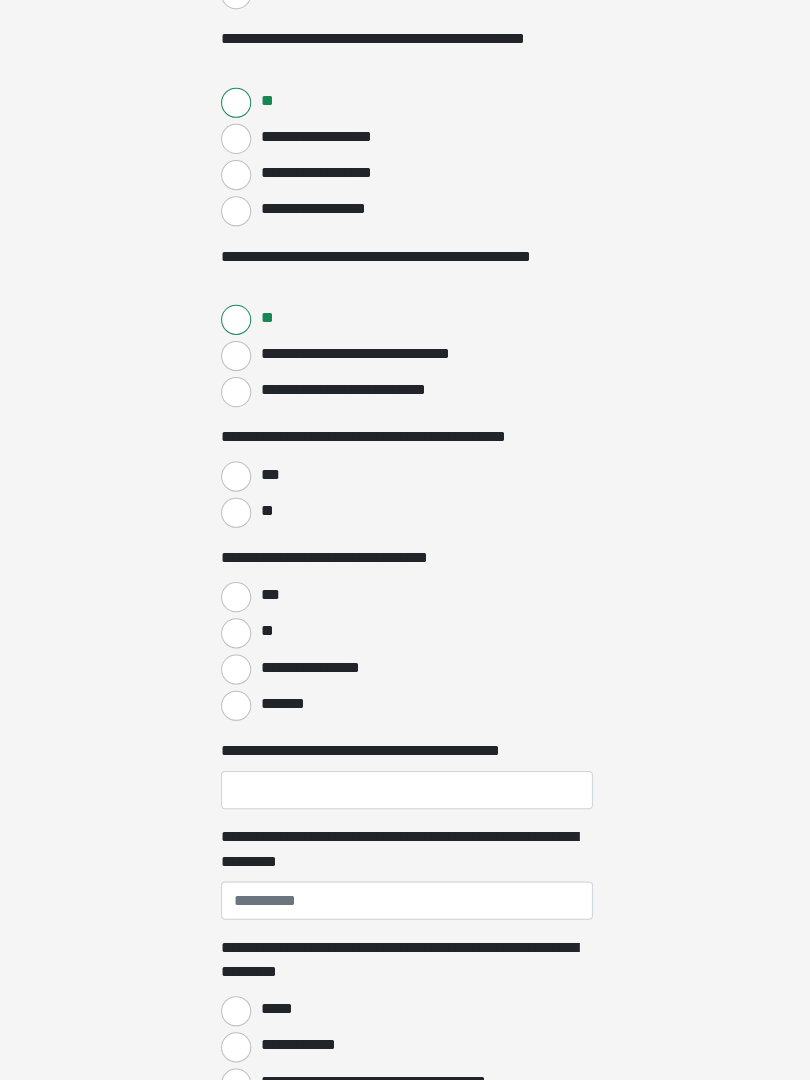 scroll, scrollTop: 852, scrollLeft: 0, axis: vertical 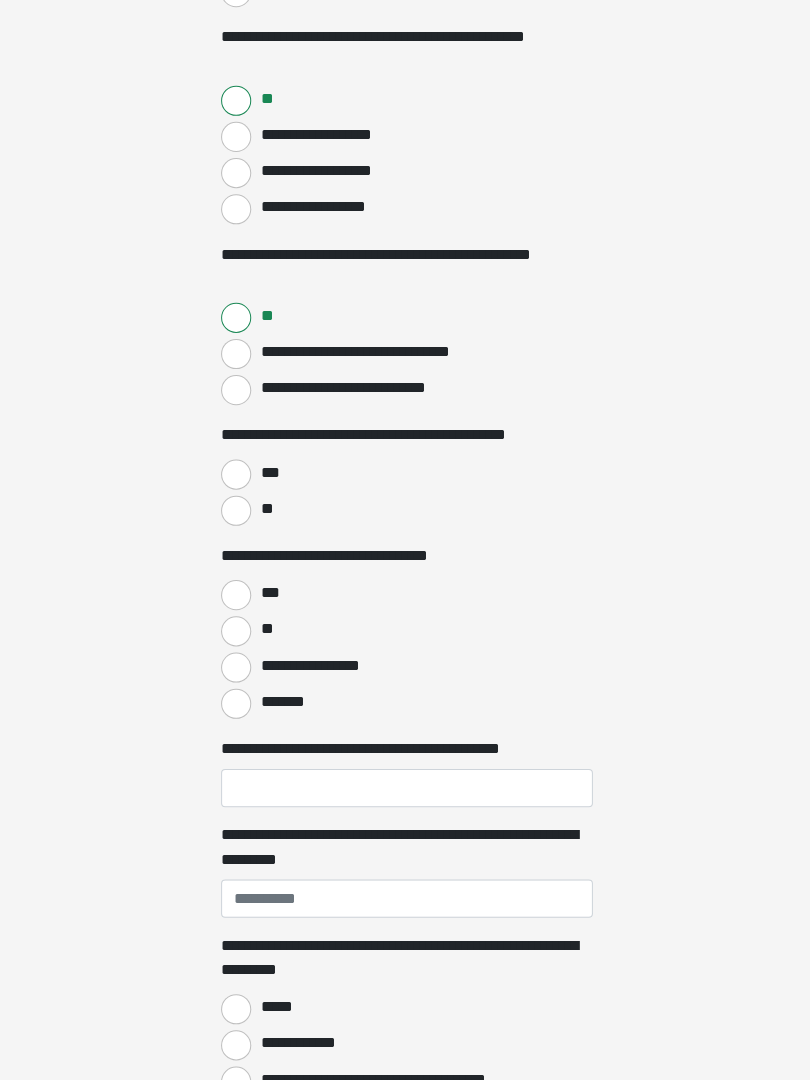 click on "***" at bounding box center [235, 477] 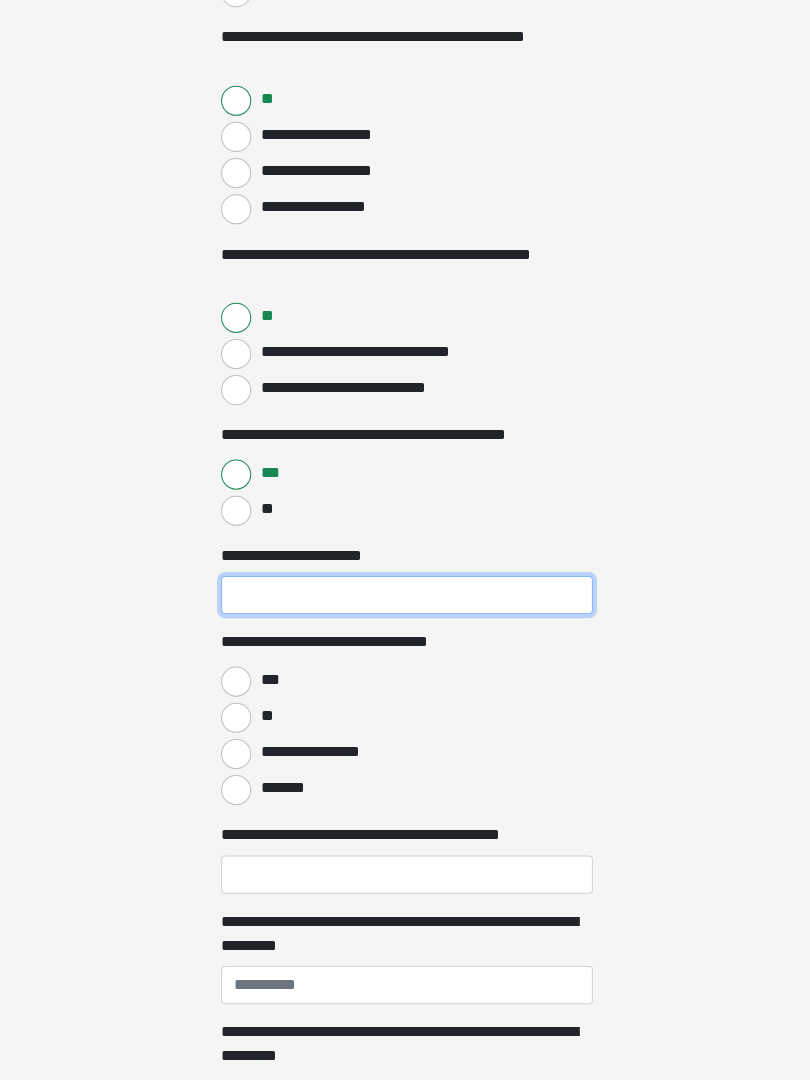 click on "**********" at bounding box center (405, 597) 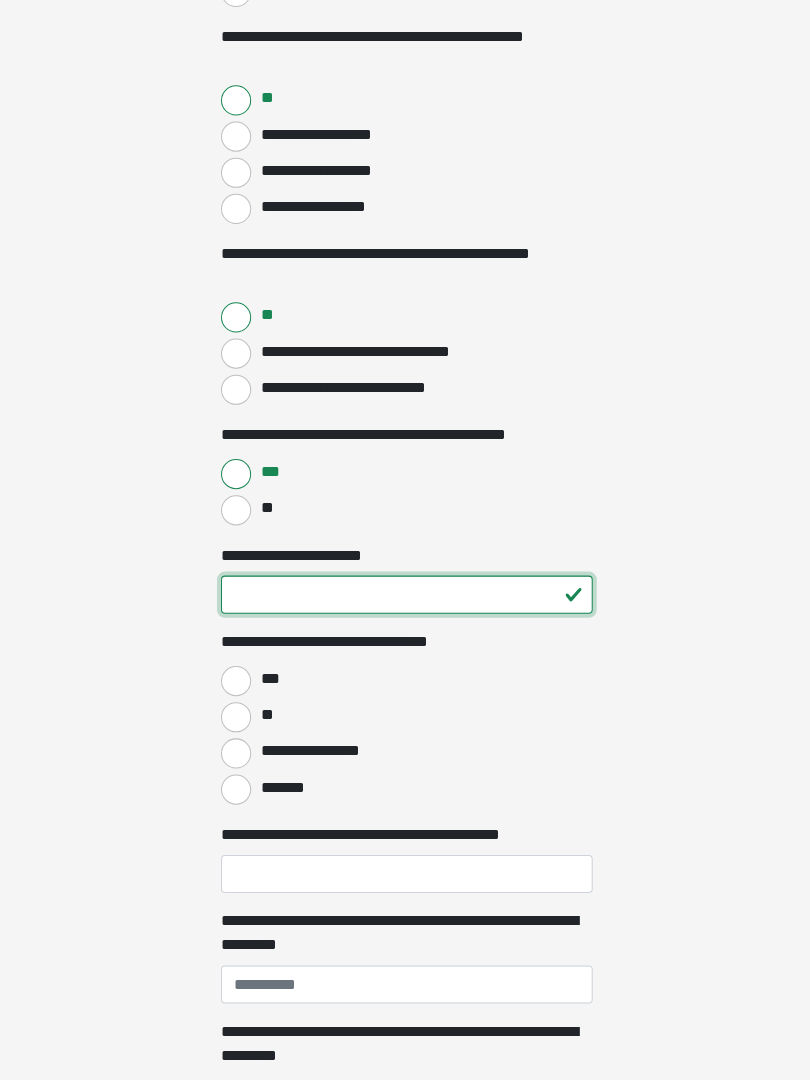 click on "**" at bounding box center (405, 597) 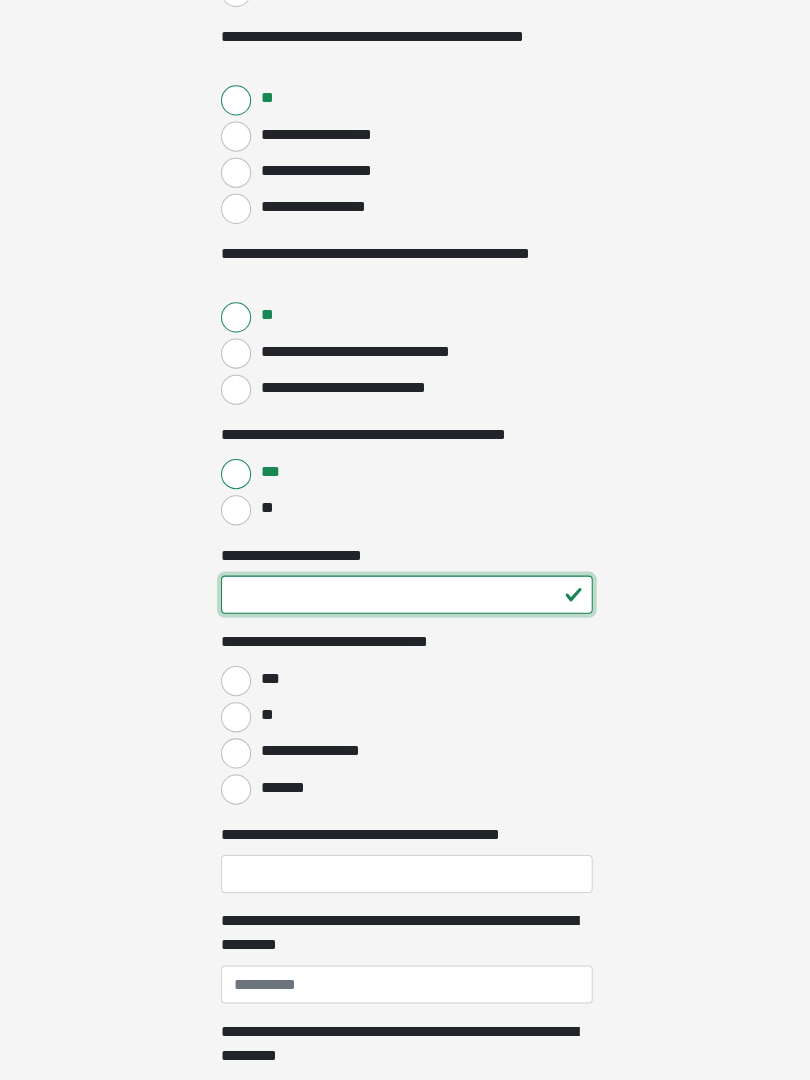 click on "**" at bounding box center [405, 597] 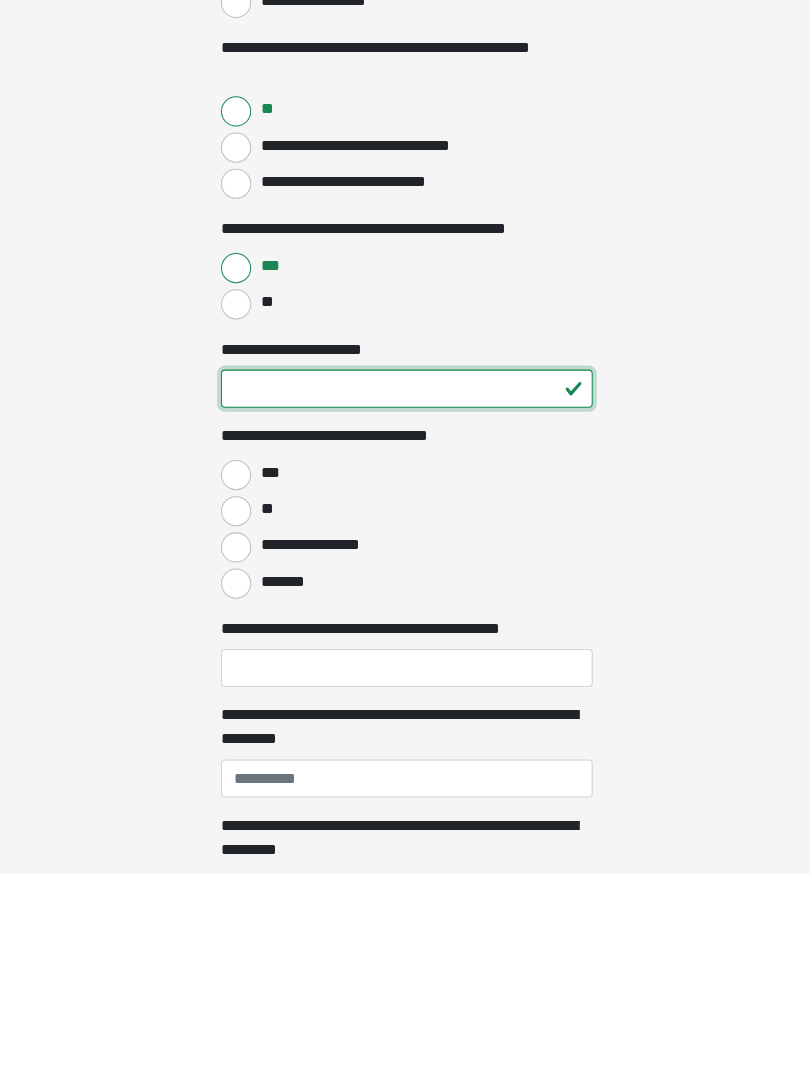 type on "**" 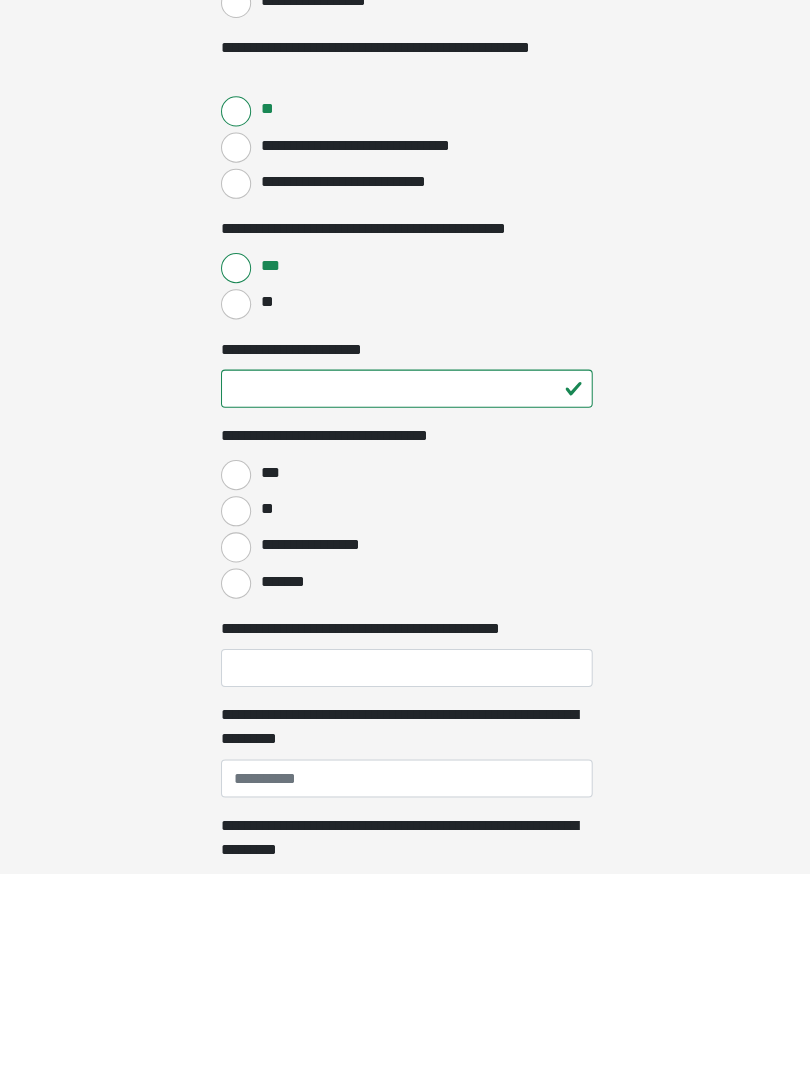 click on "**" at bounding box center [235, 719] 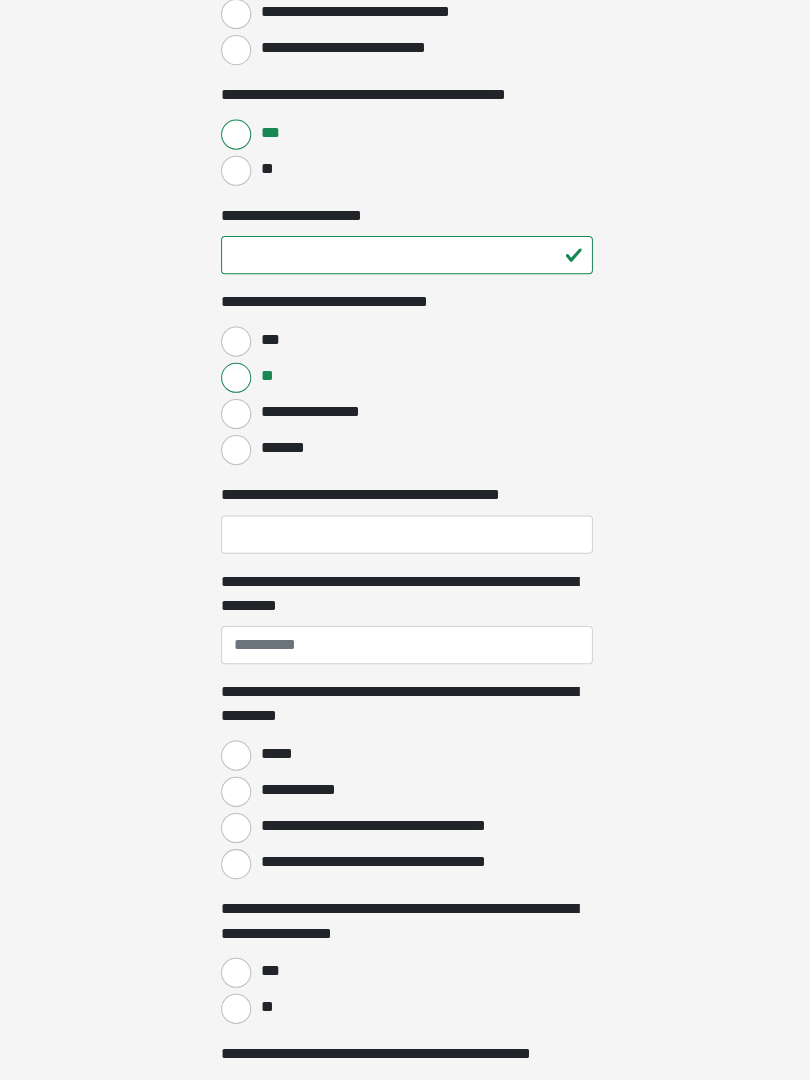 scroll, scrollTop: 1262, scrollLeft: 0, axis: vertical 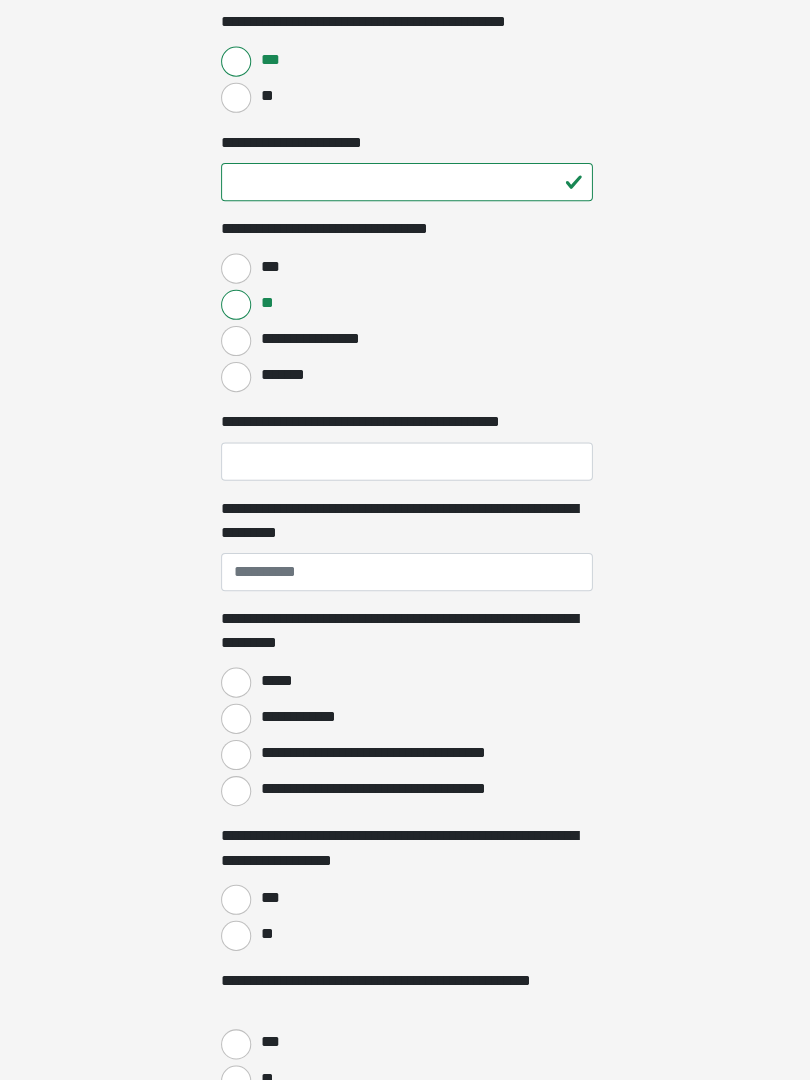 click on "**********" at bounding box center (387, 426) 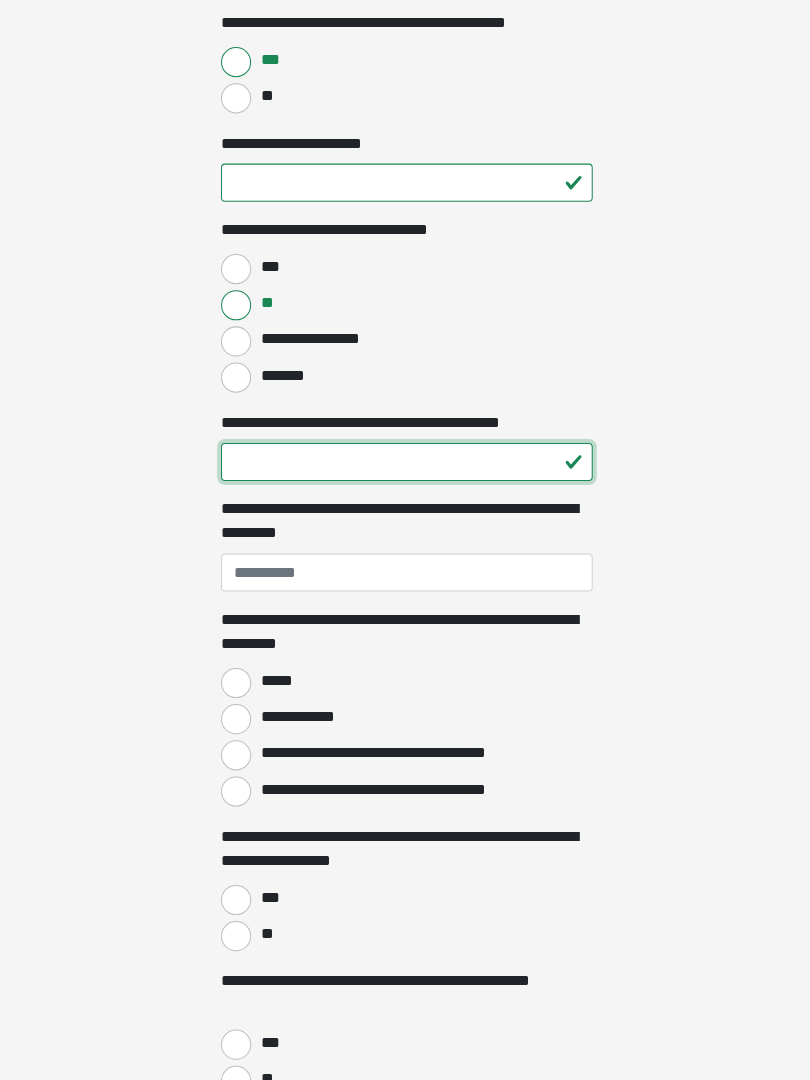 type on "**" 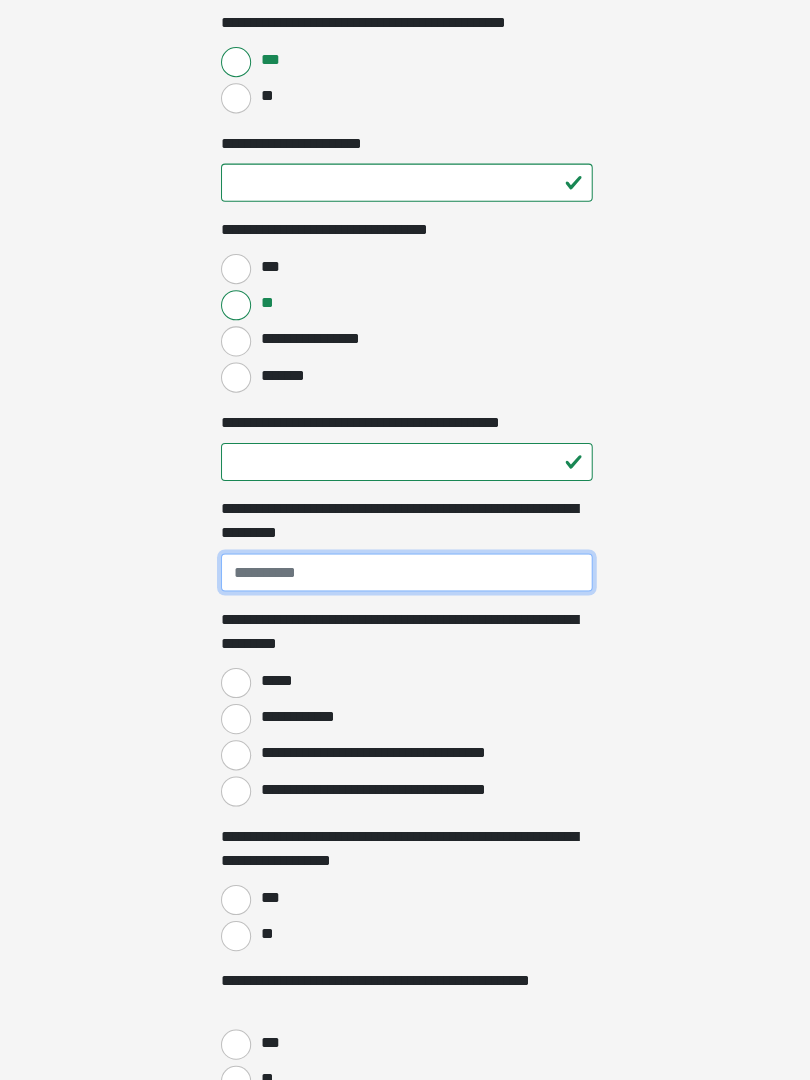 click on "**********" at bounding box center [405, 575] 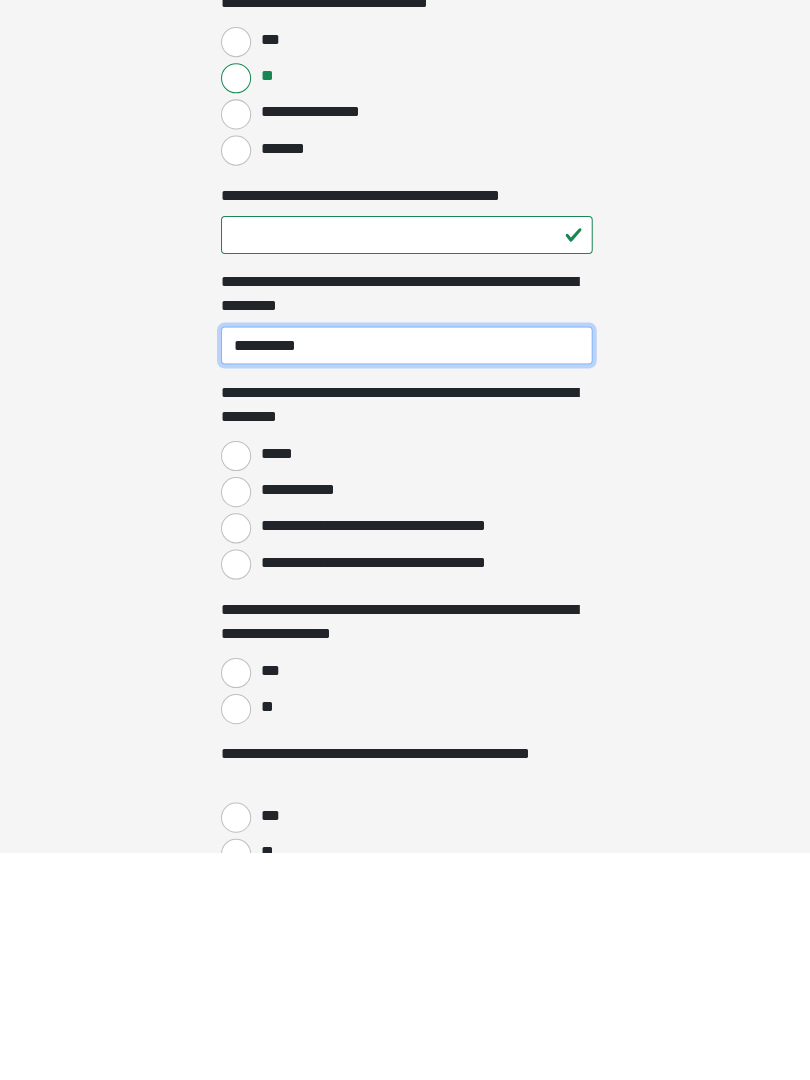 type on "**********" 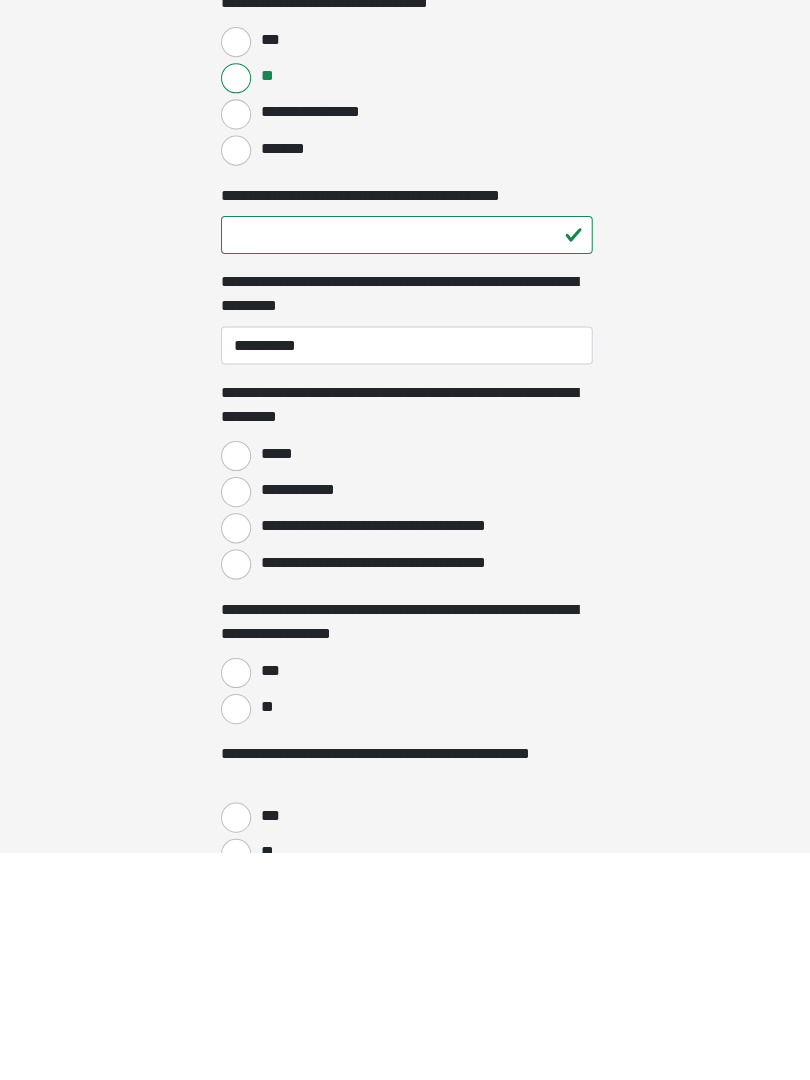 click on "**********" at bounding box center [301, 719] 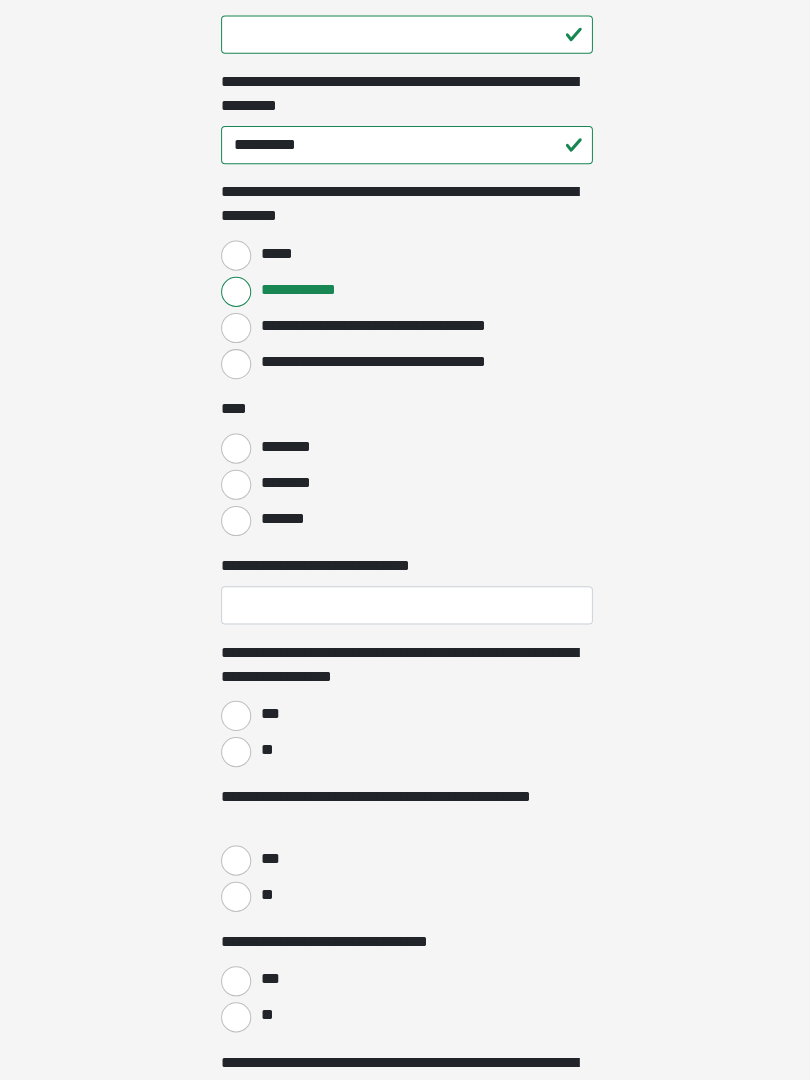 scroll, scrollTop: 1694, scrollLeft: 0, axis: vertical 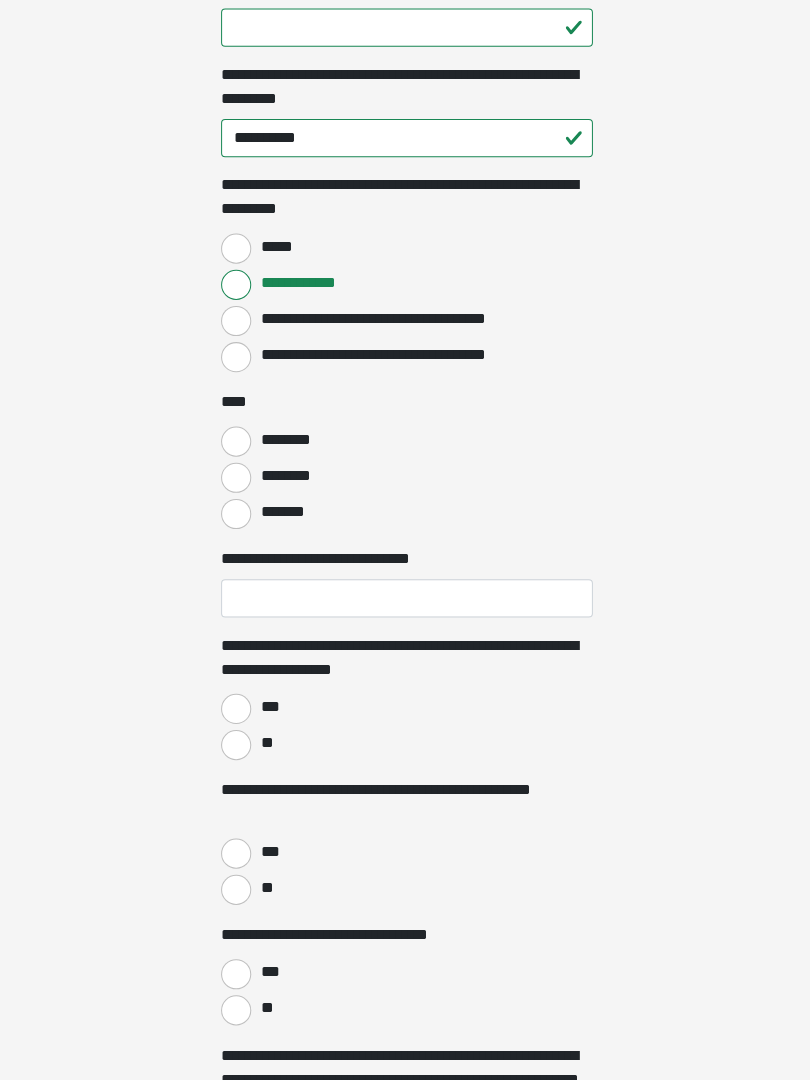 click on "********" at bounding box center (235, 445) 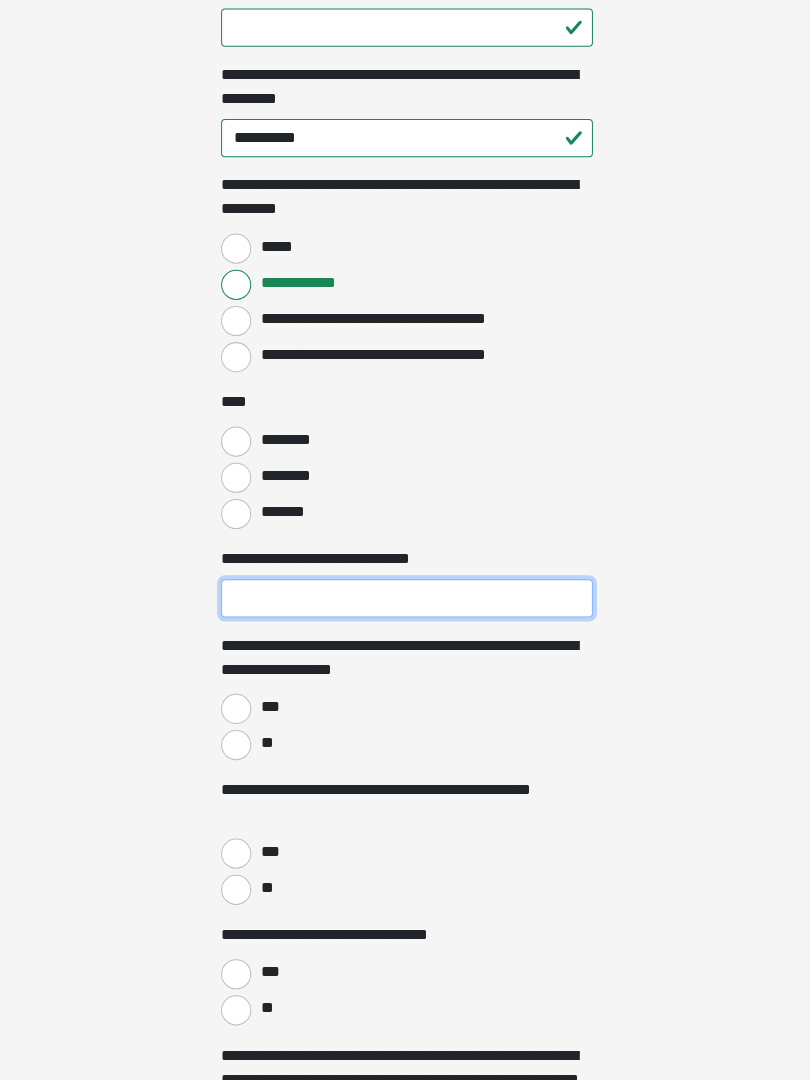 click on "**********" at bounding box center (405, 600) 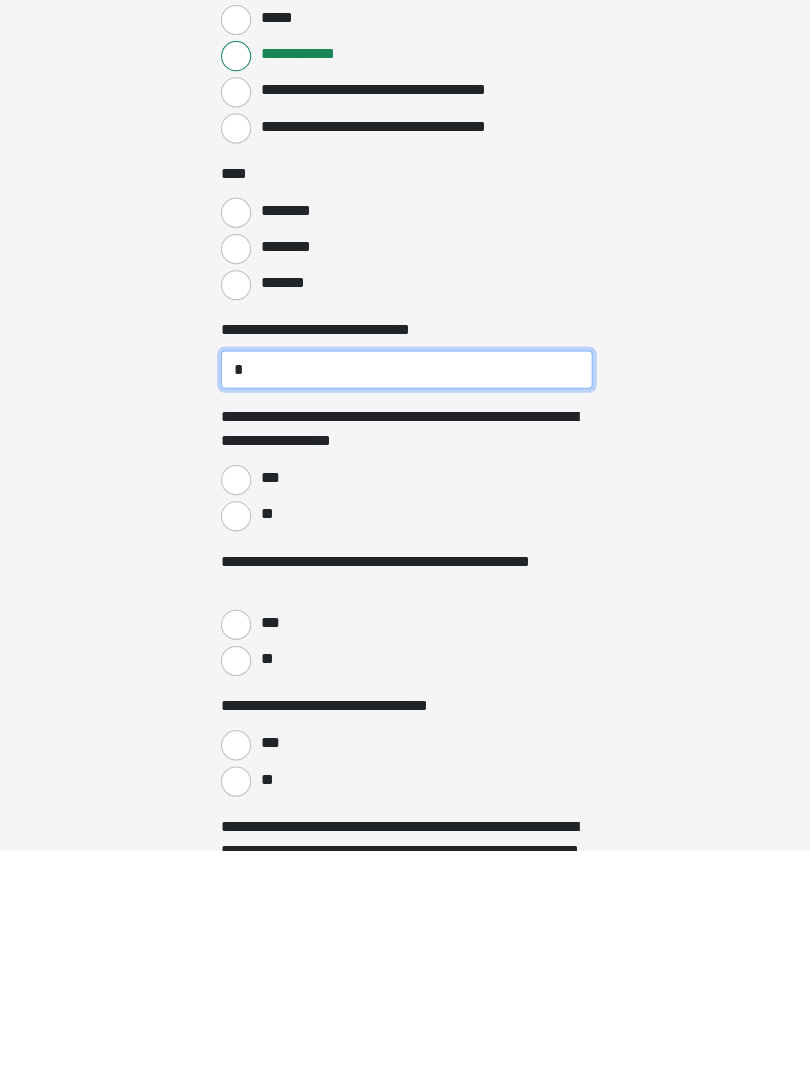 type on "*" 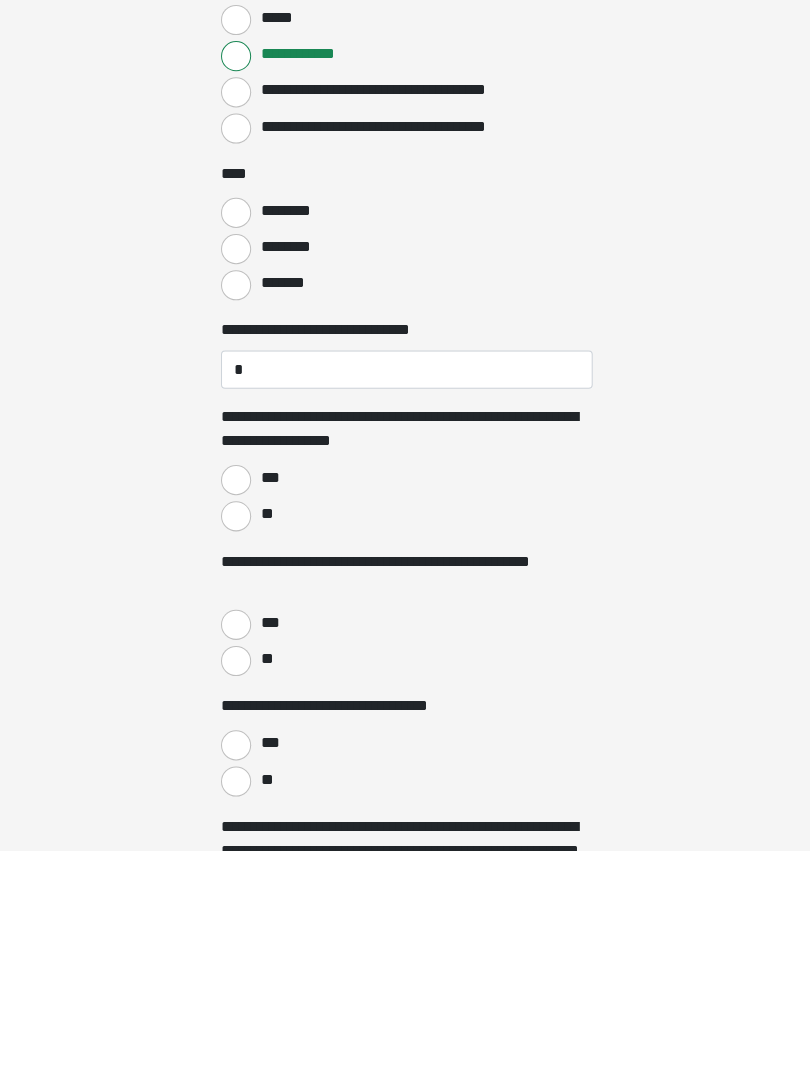 click on "**" at bounding box center [235, 747] 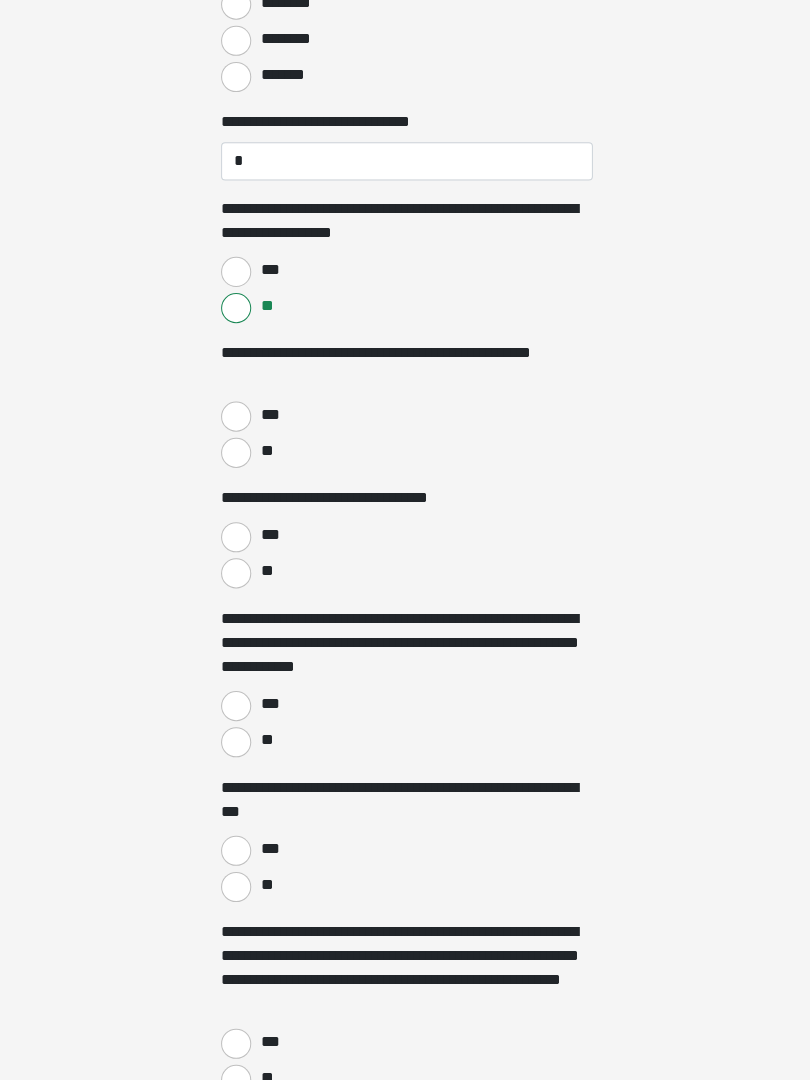 click on "**" at bounding box center (235, 456) 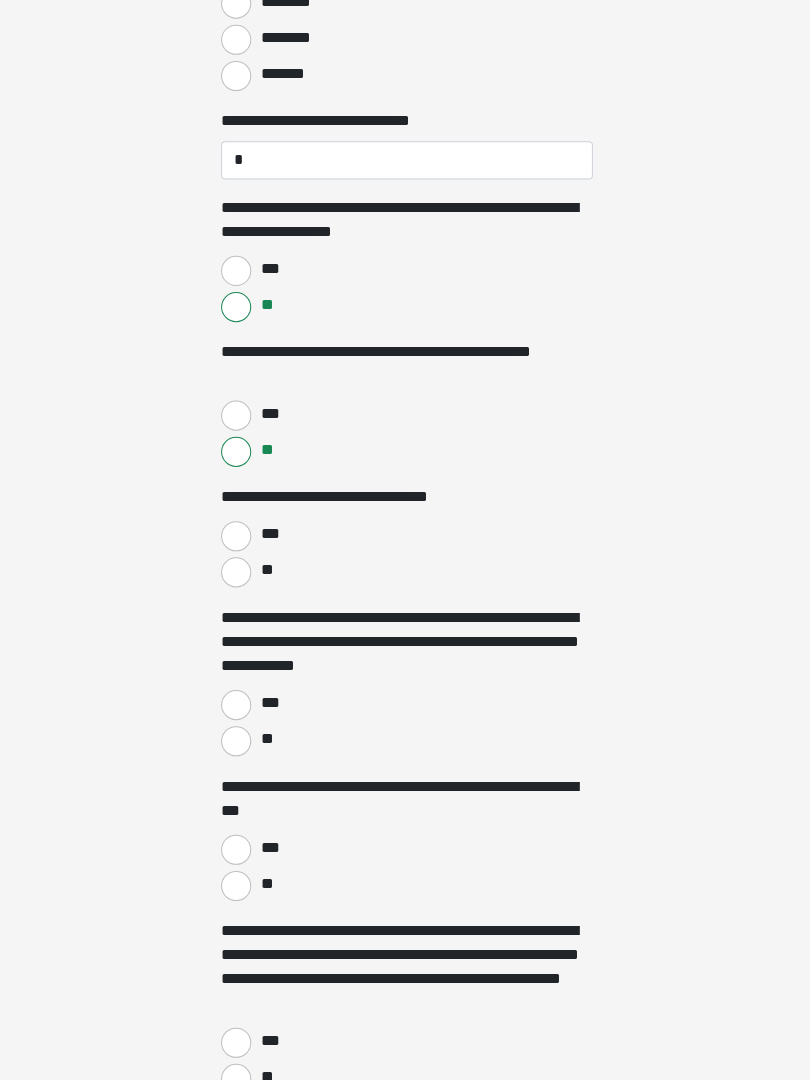 click on "**" at bounding box center (235, 575) 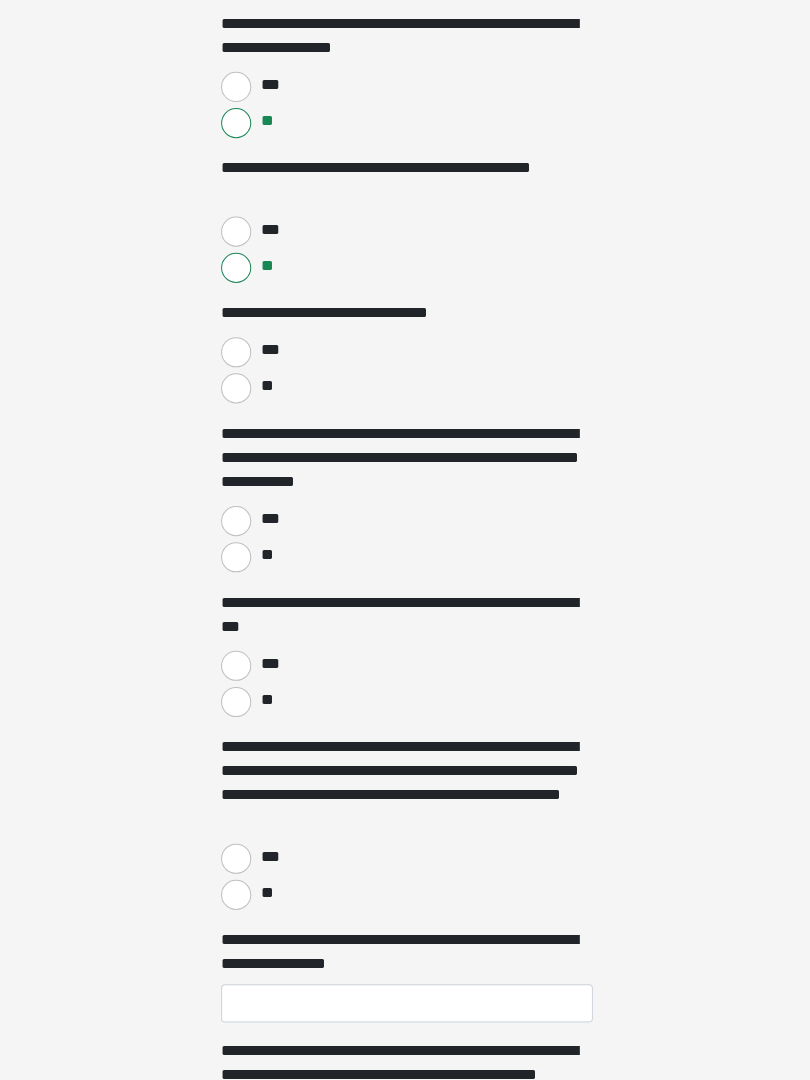 scroll, scrollTop: 2314, scrollLeft: 0, axis: vertical 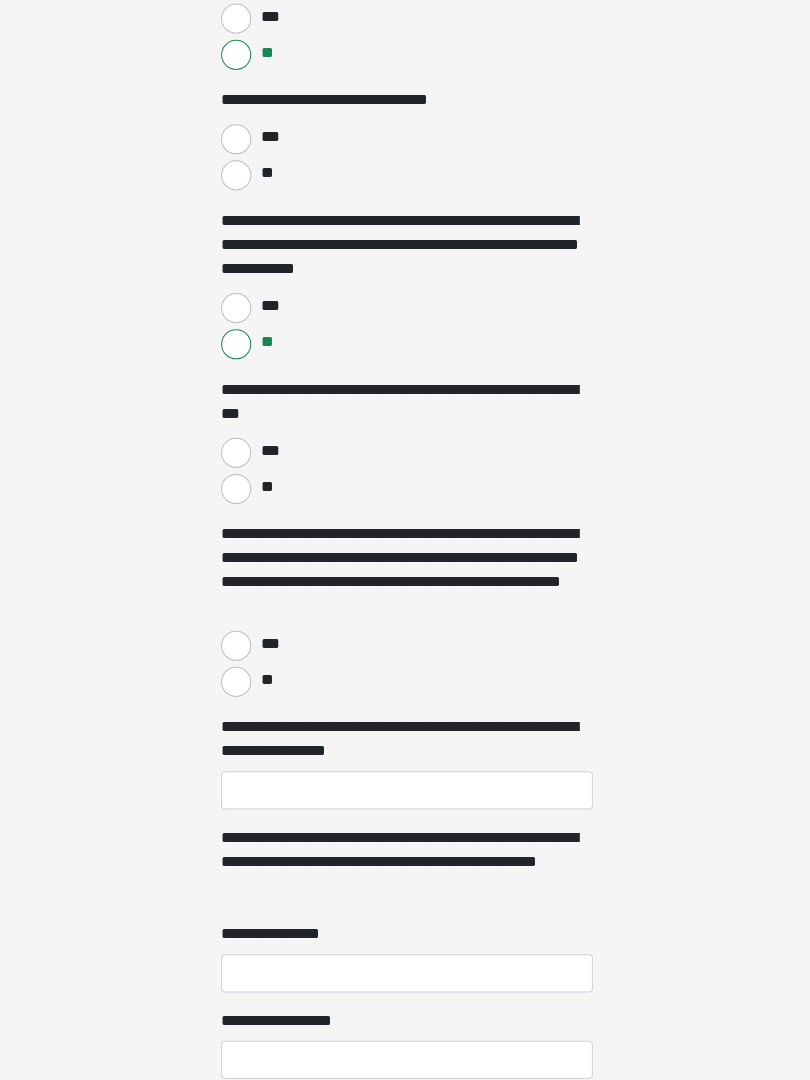 click on "**" at bounding box center (235, 491) 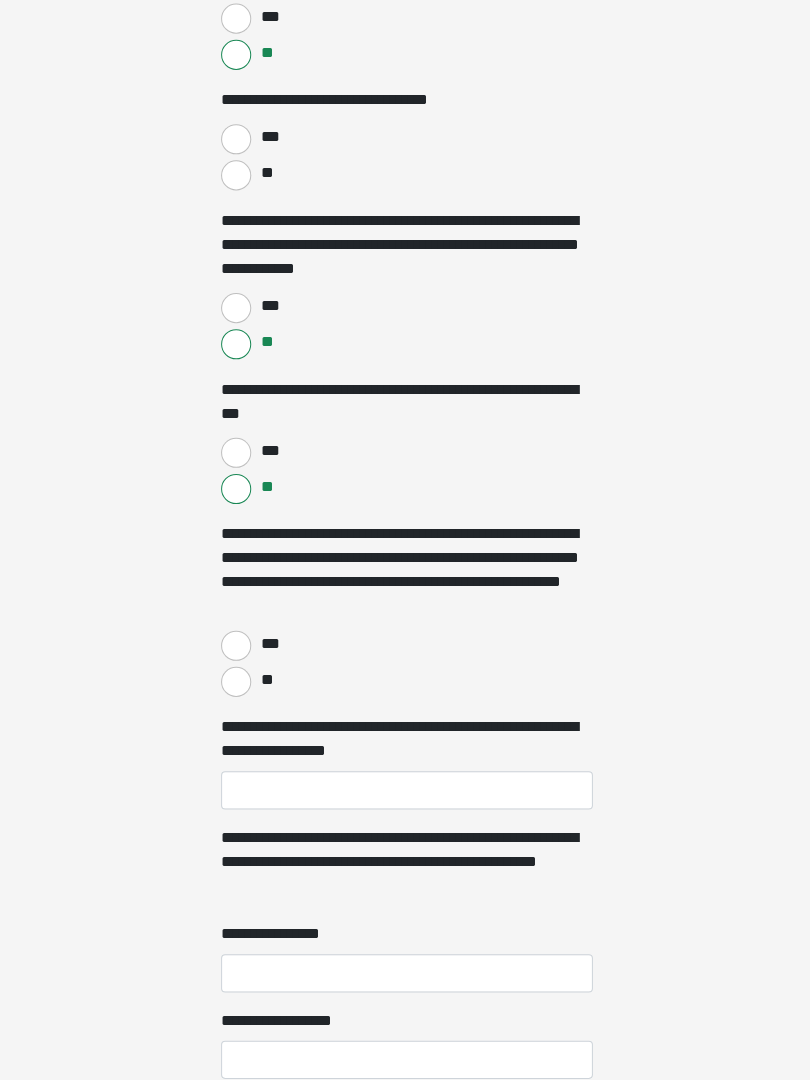click on "**" at bounding box center [235, 683] 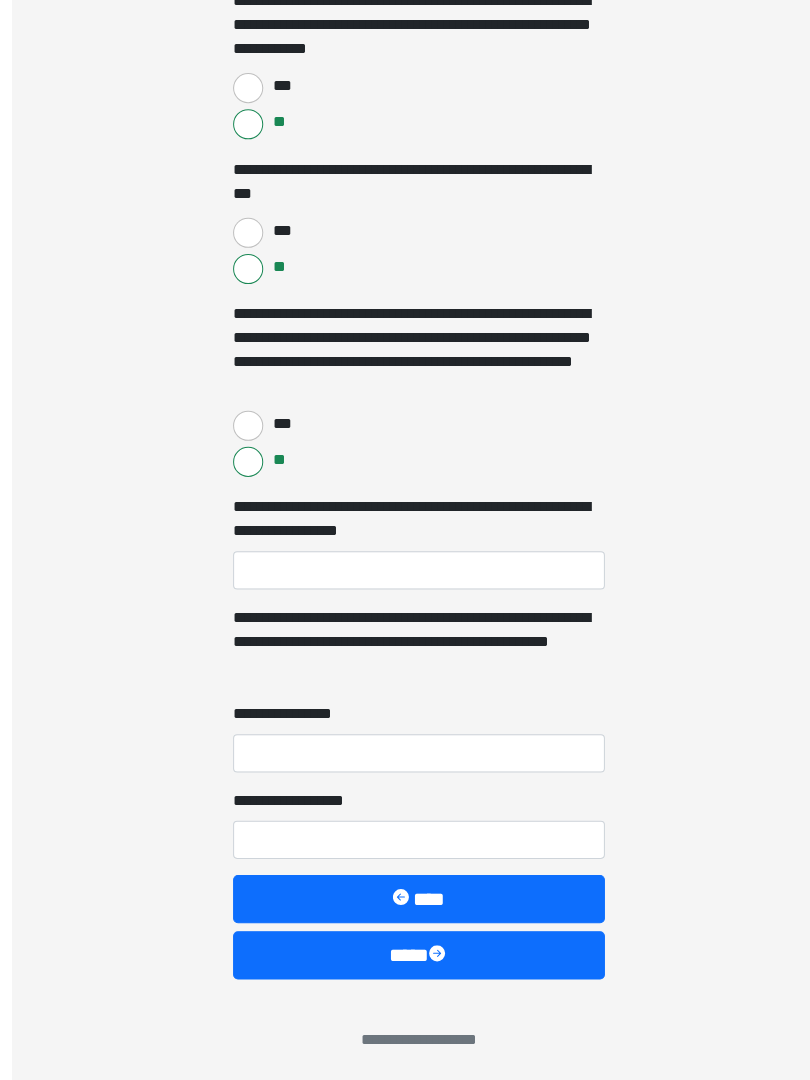 scroll, scrollTop: 2747, scrollLeft: 0, axis: vertical 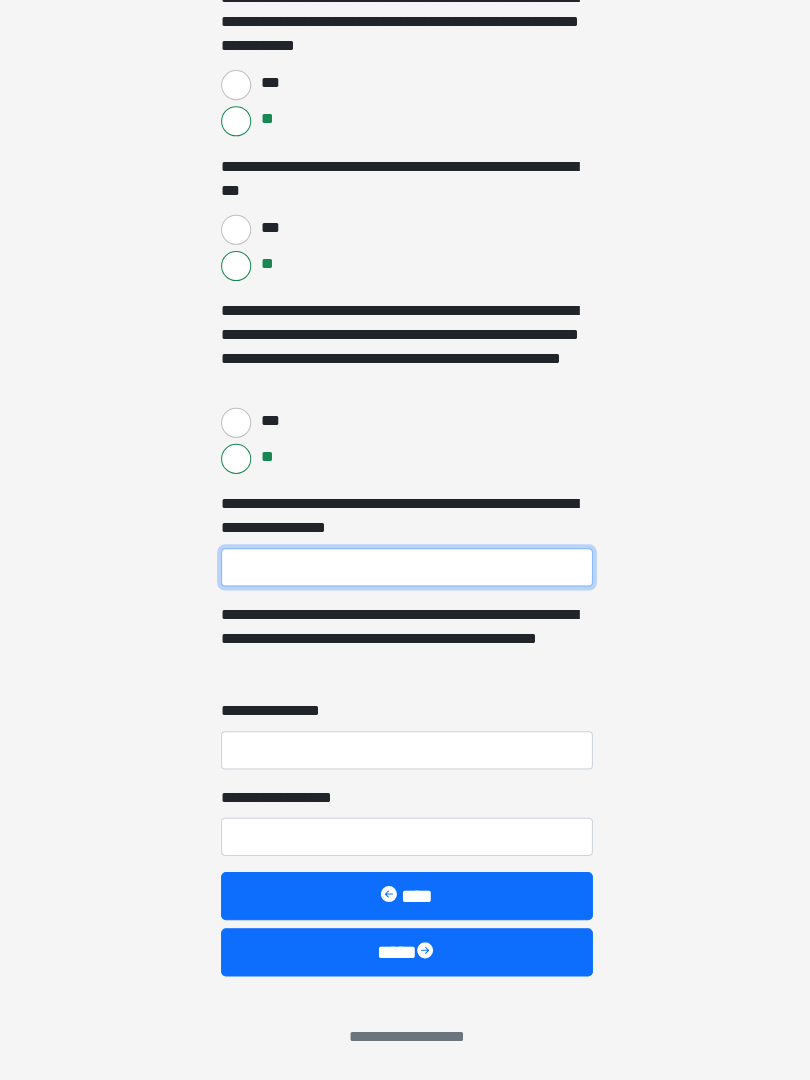 click on "**********" at bounding box center [405, 570] 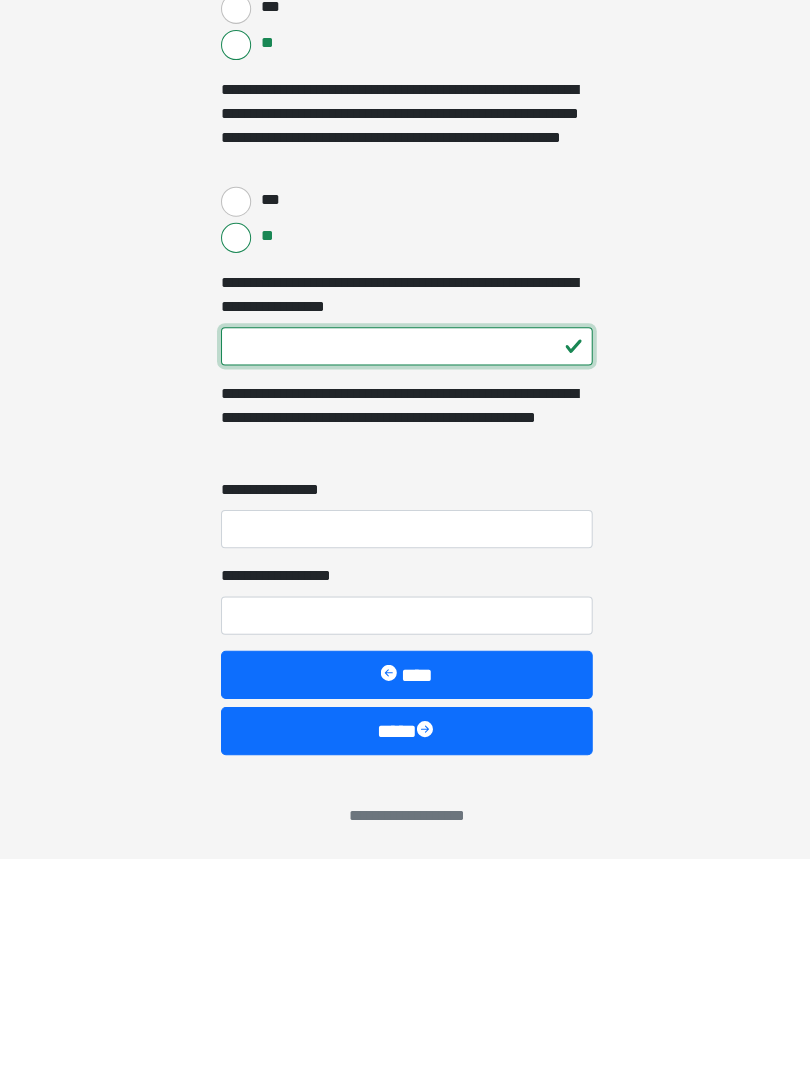 type on "***" 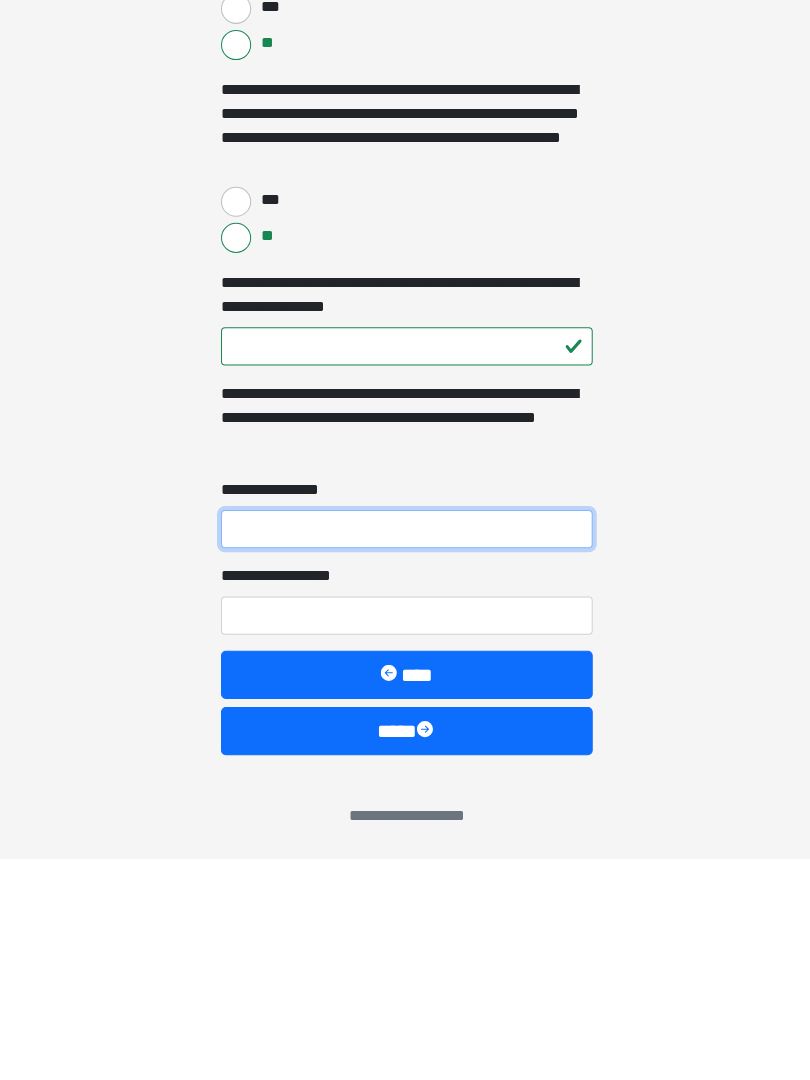 click on "**********" at bounding box center (405, 752) 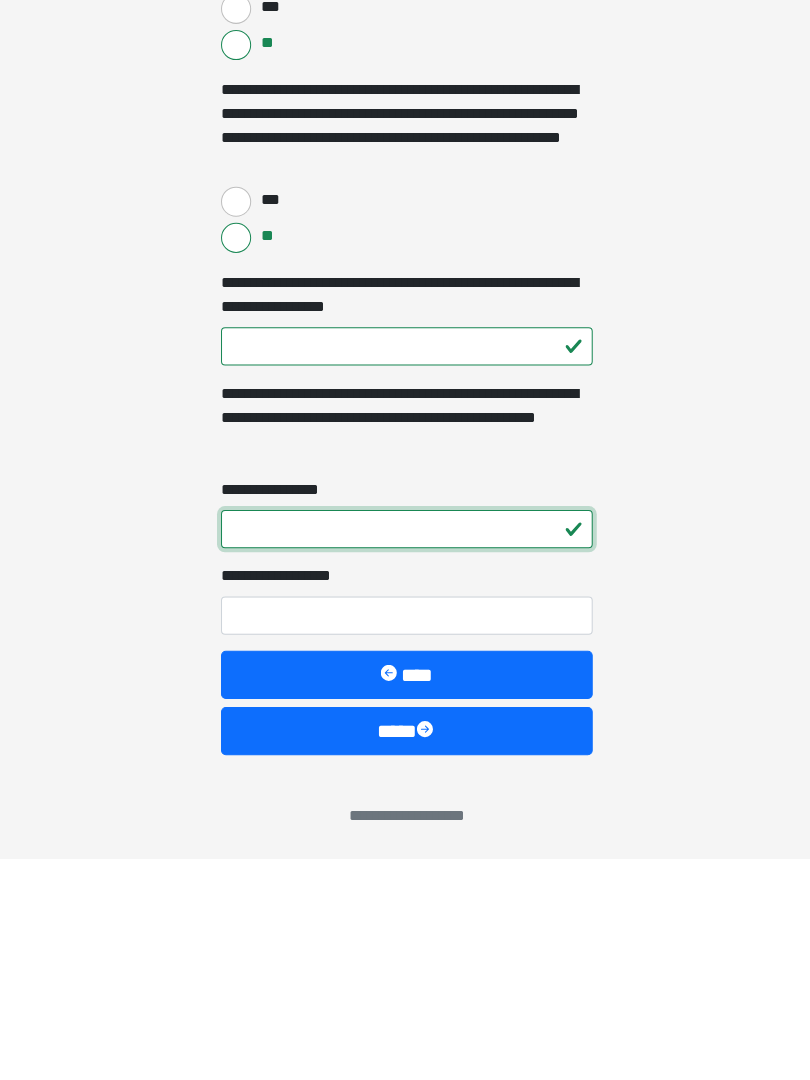 type on "*" 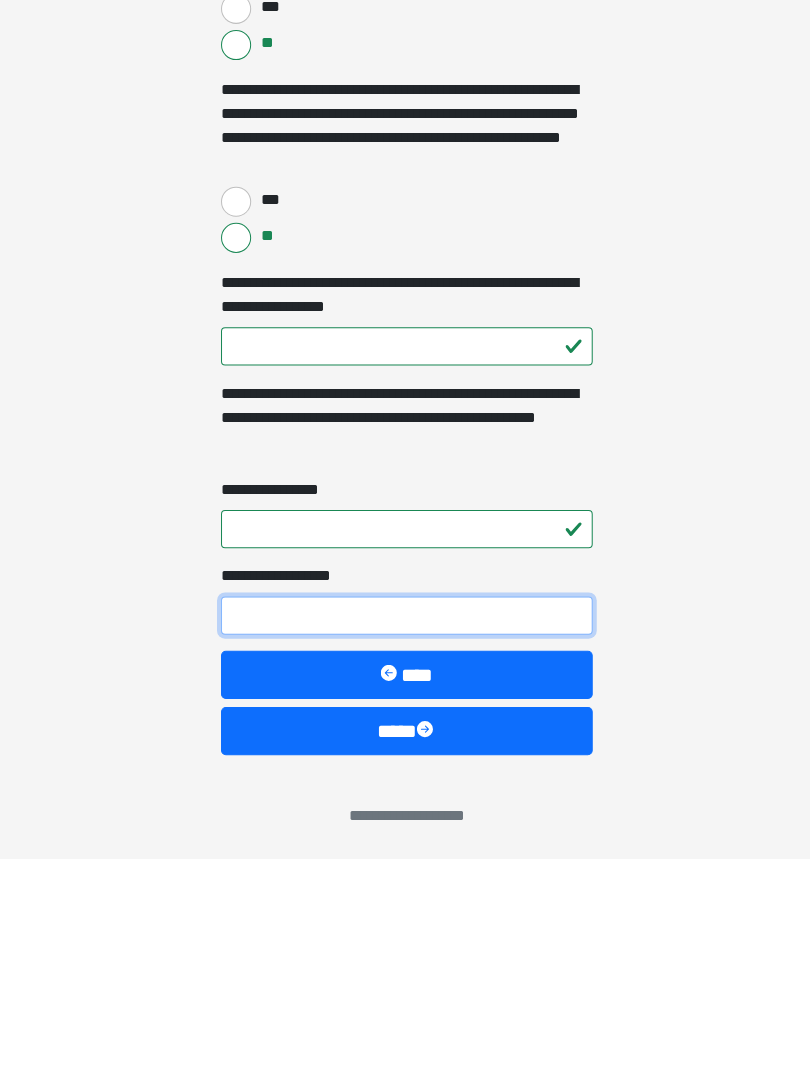 click on "**********" at bounding box center (405, 838) 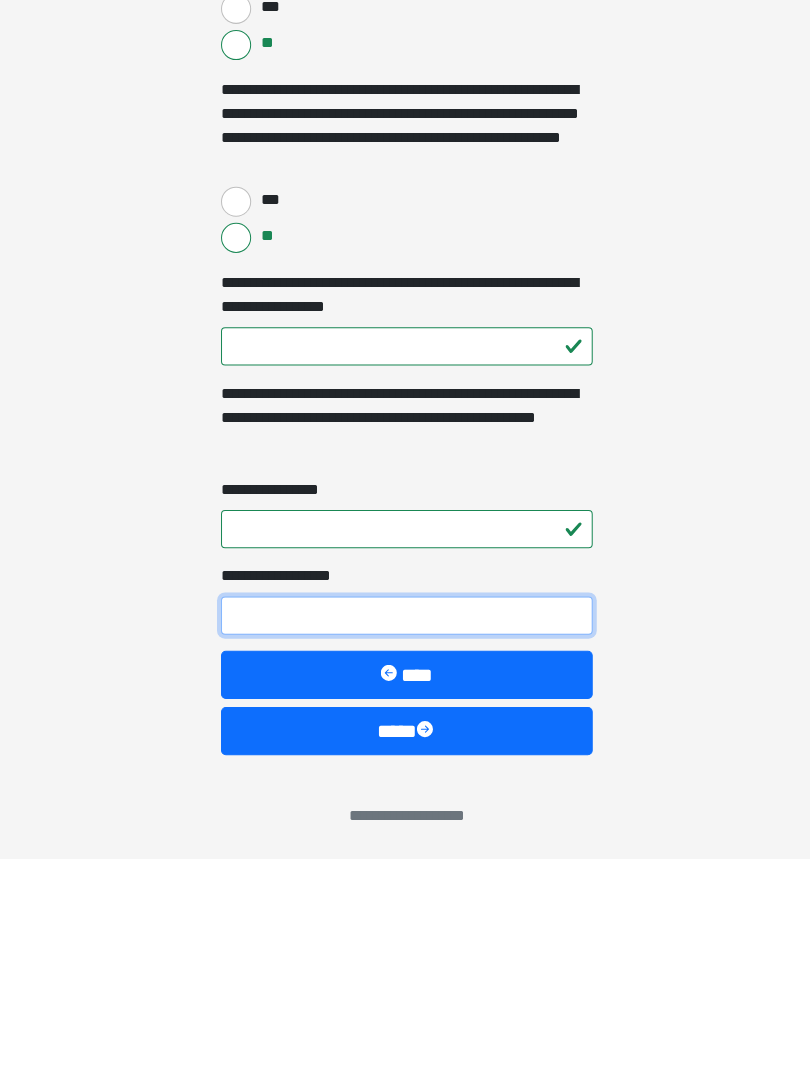 type on "*" 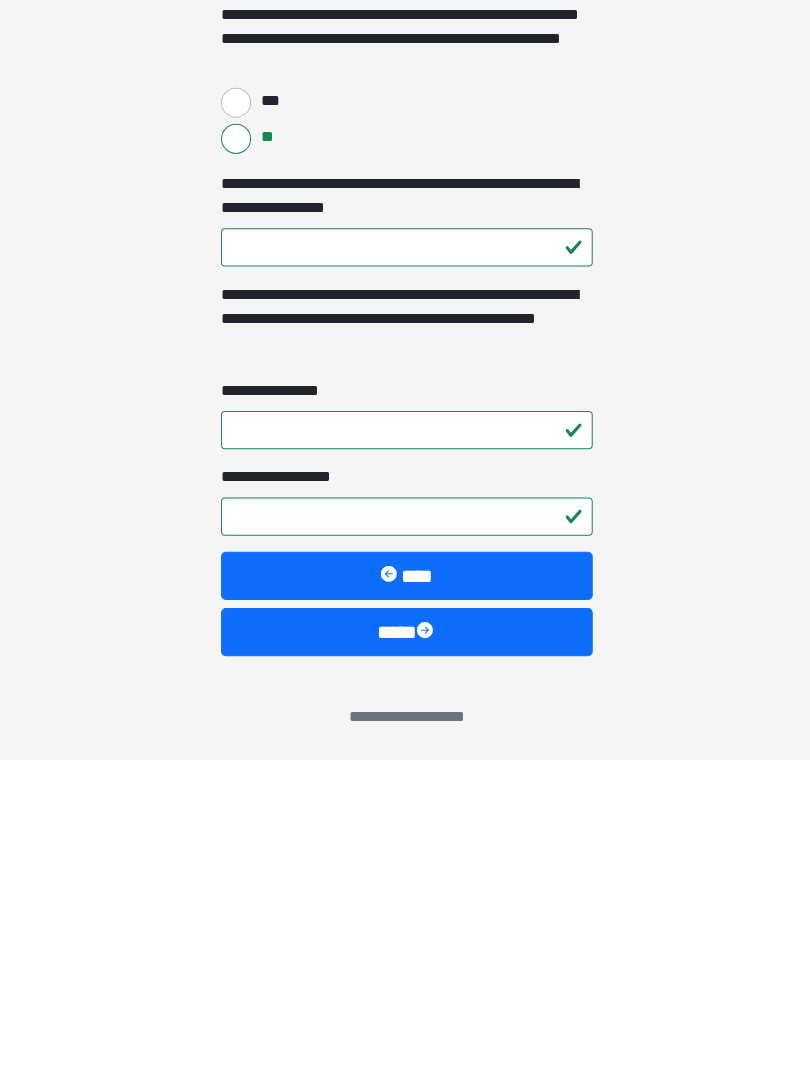 click on "****" at bounding box center [405, 953] 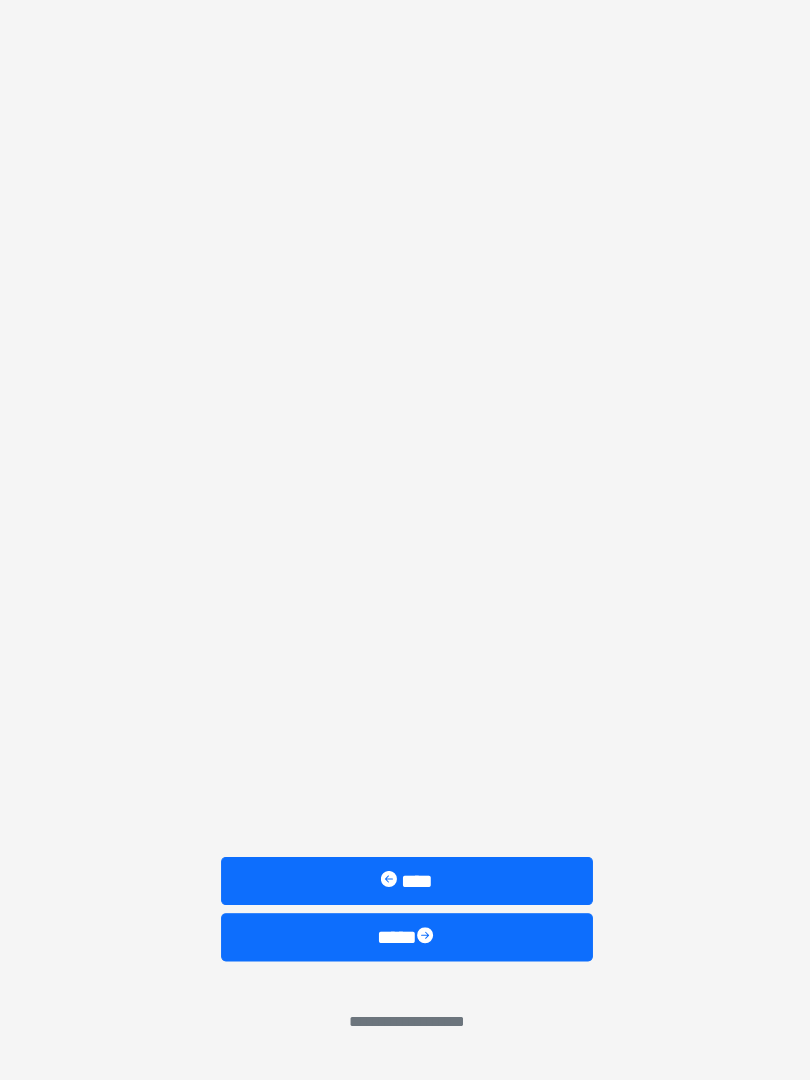 scroll, scrollTop: 0, scrollLeft: 0, axis: both 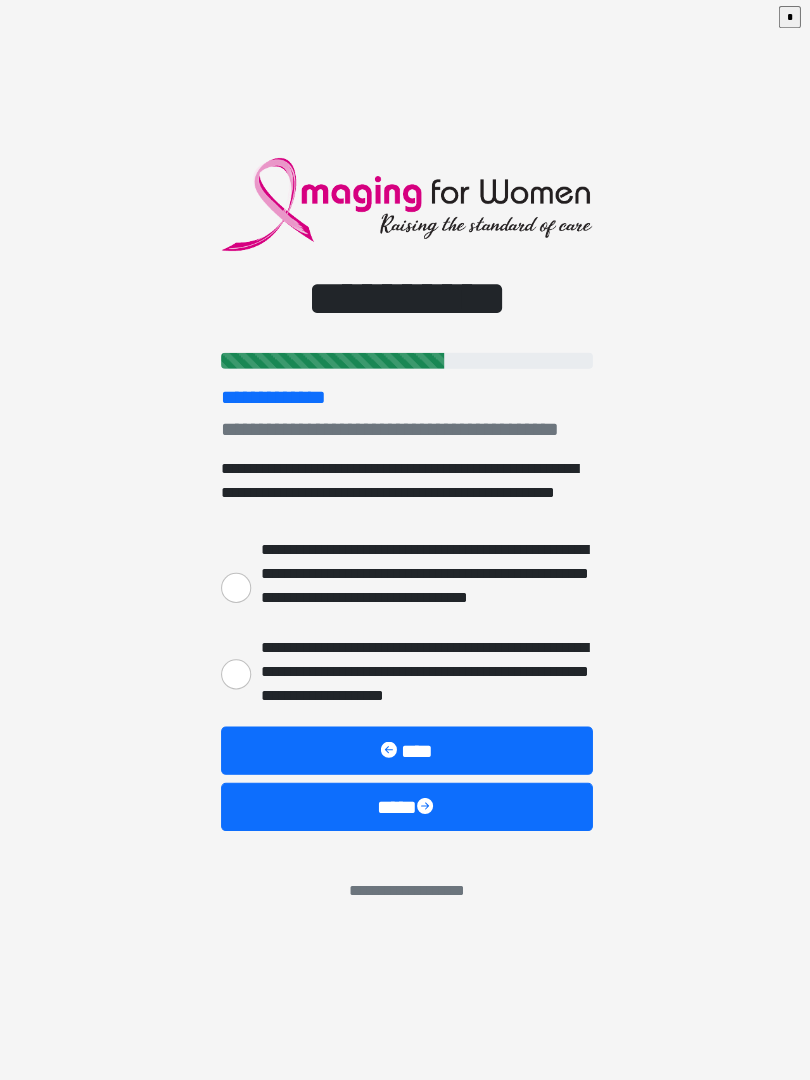 click on "**********" at bounding box center [235, 675] 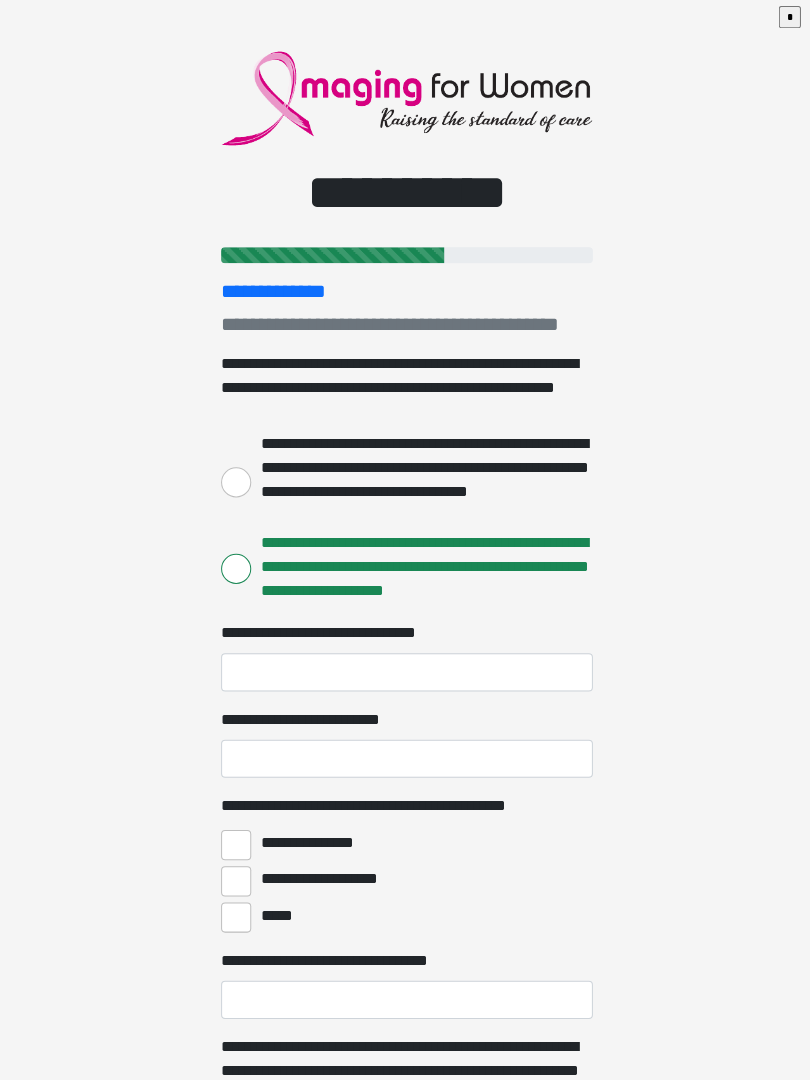 click on "**********" at bounding box center [235, 484] 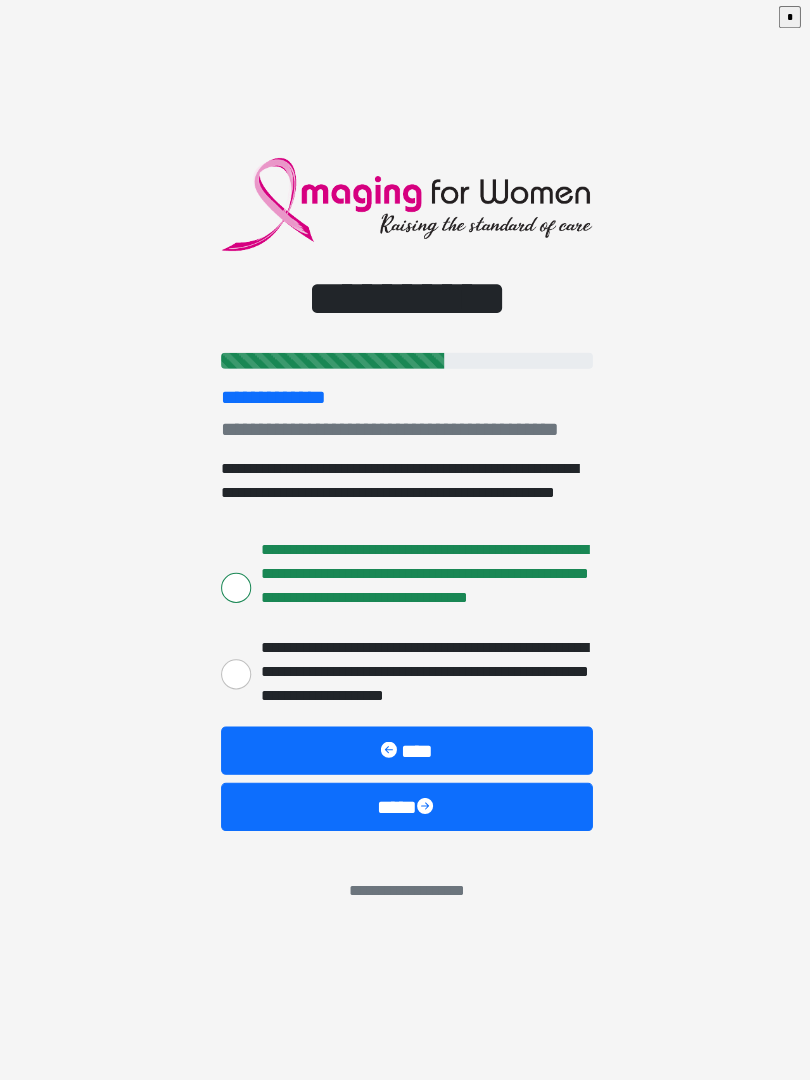 click on "****" at bounding box center [405, 807] 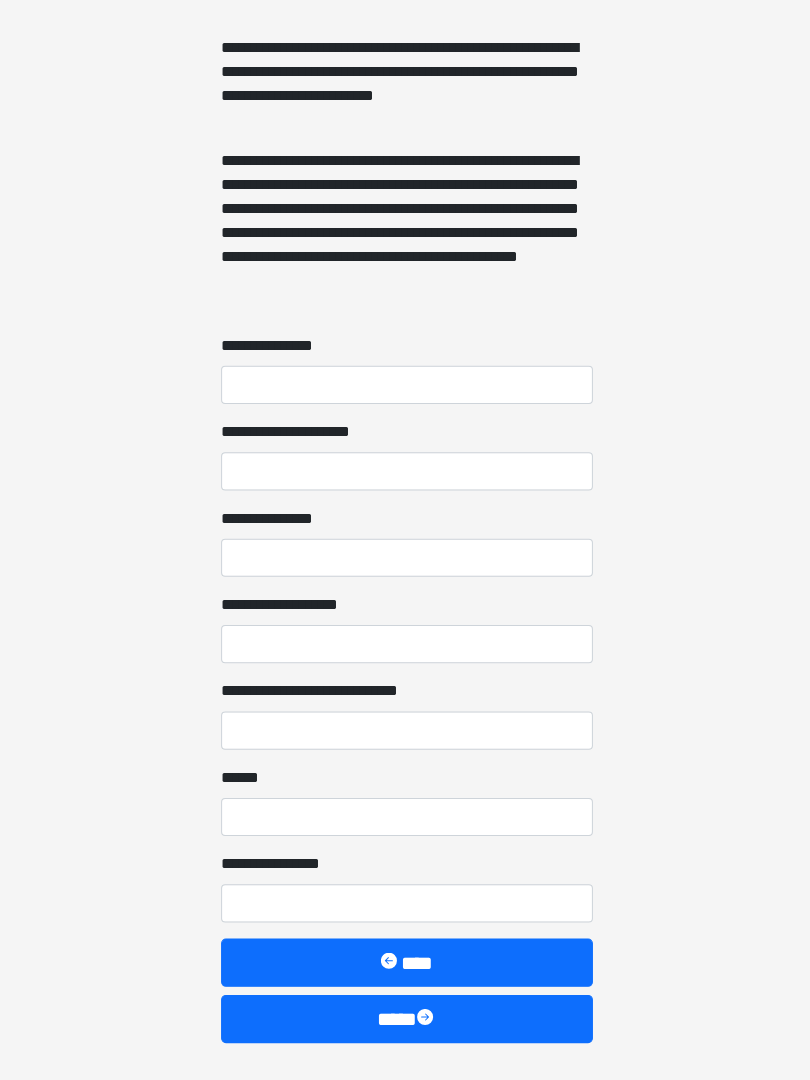 scroll, scrollTop: 1406, scrollLeft: 0, axis: vertical 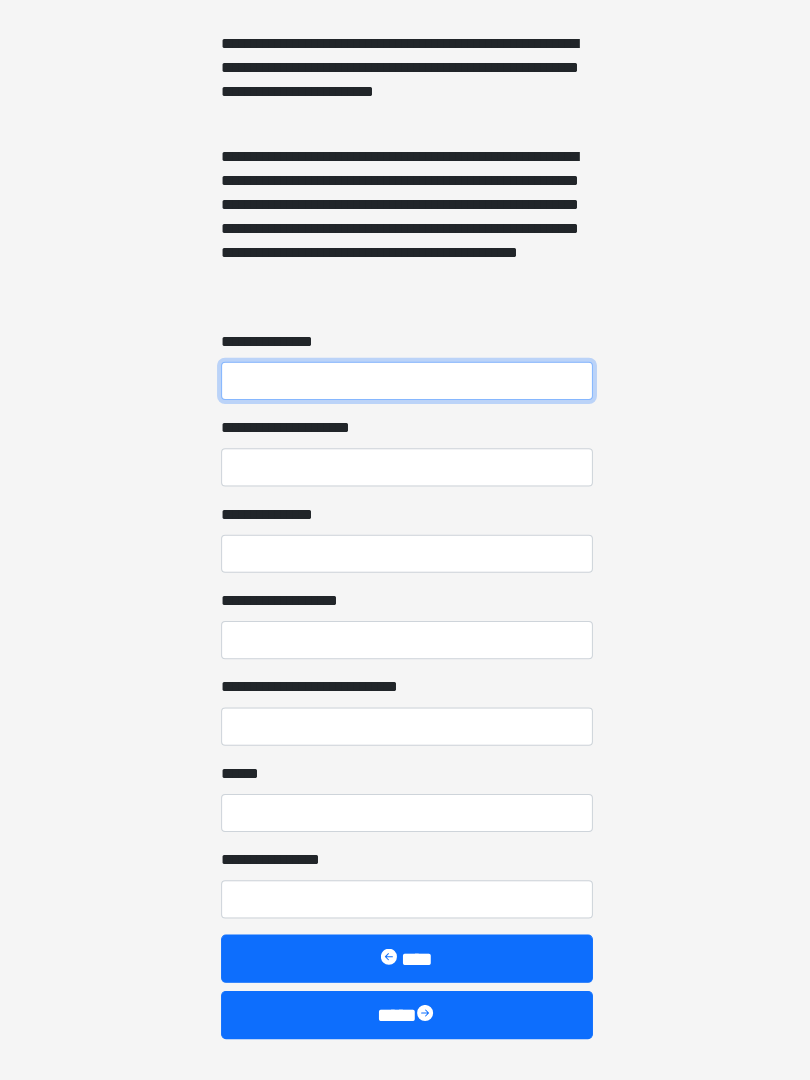 click on "**********" at bounding box center [405, 383] 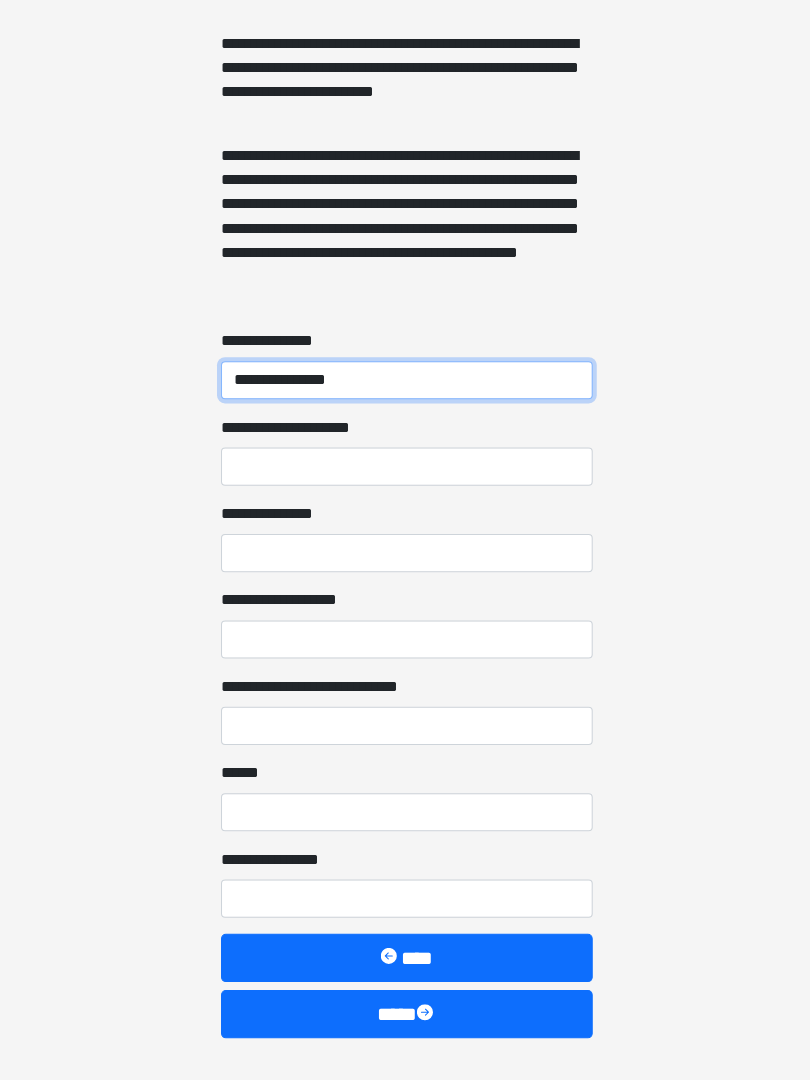 type on "**********" 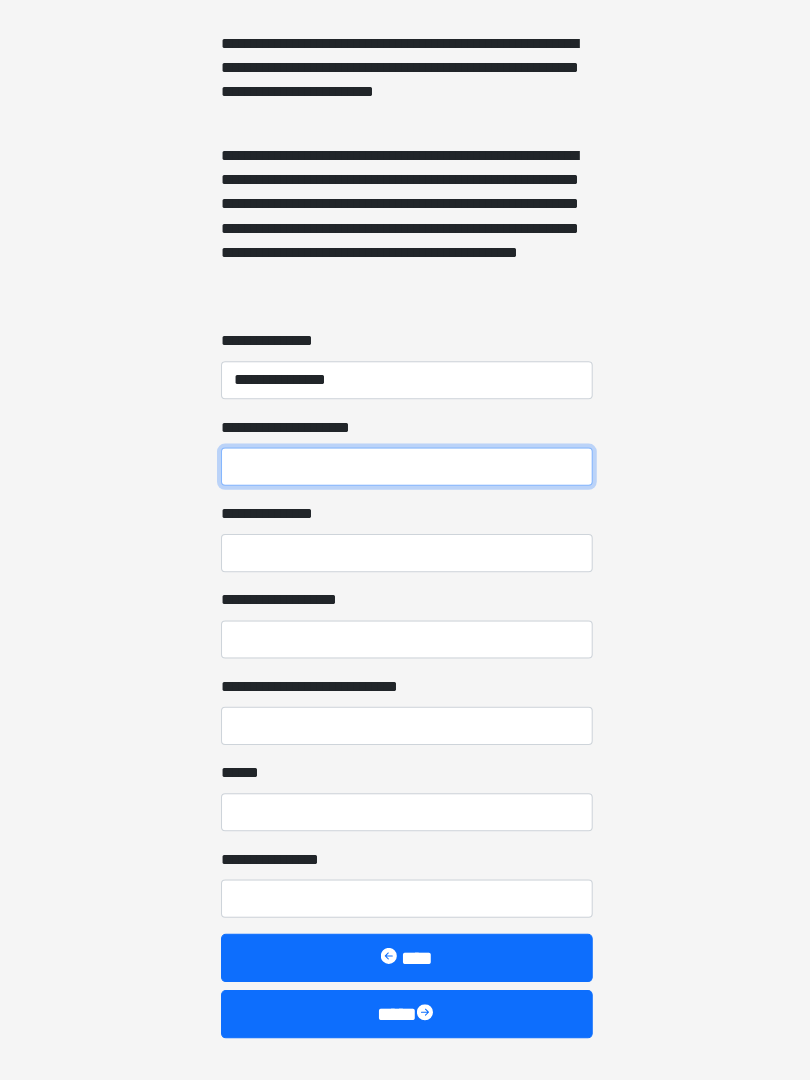 click on "**********" at bounding box center [405, 469] 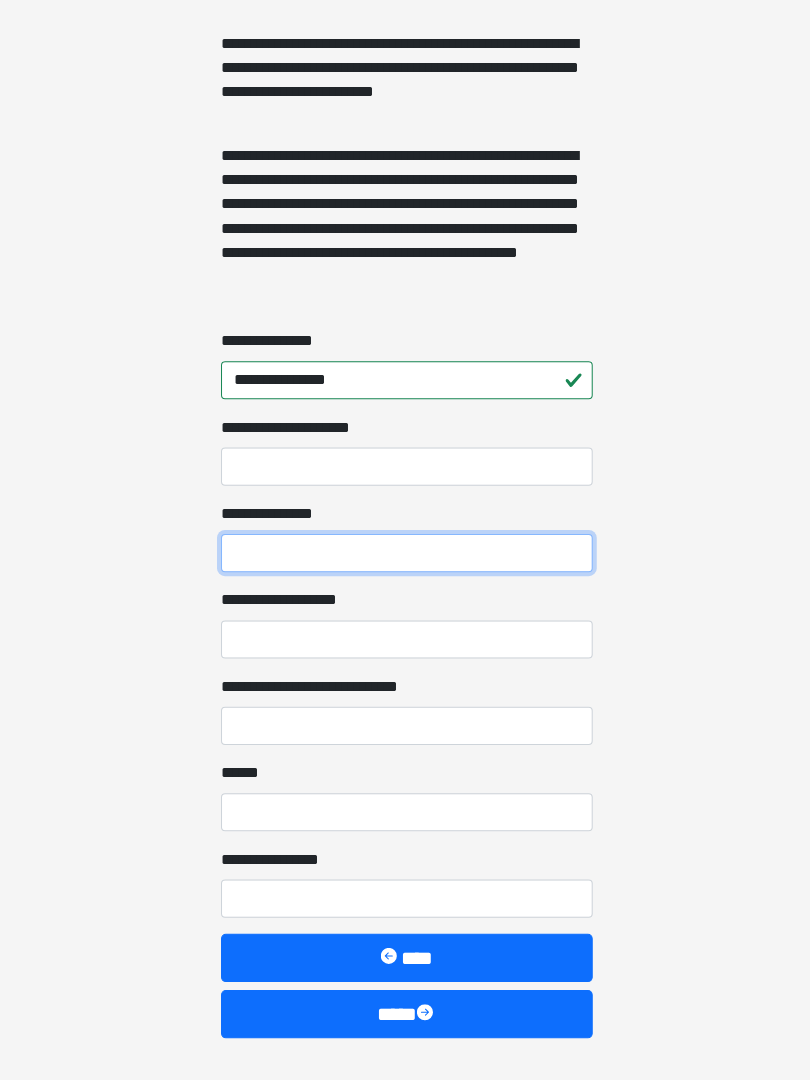 click on "**********" at bounding box center (405, 555) 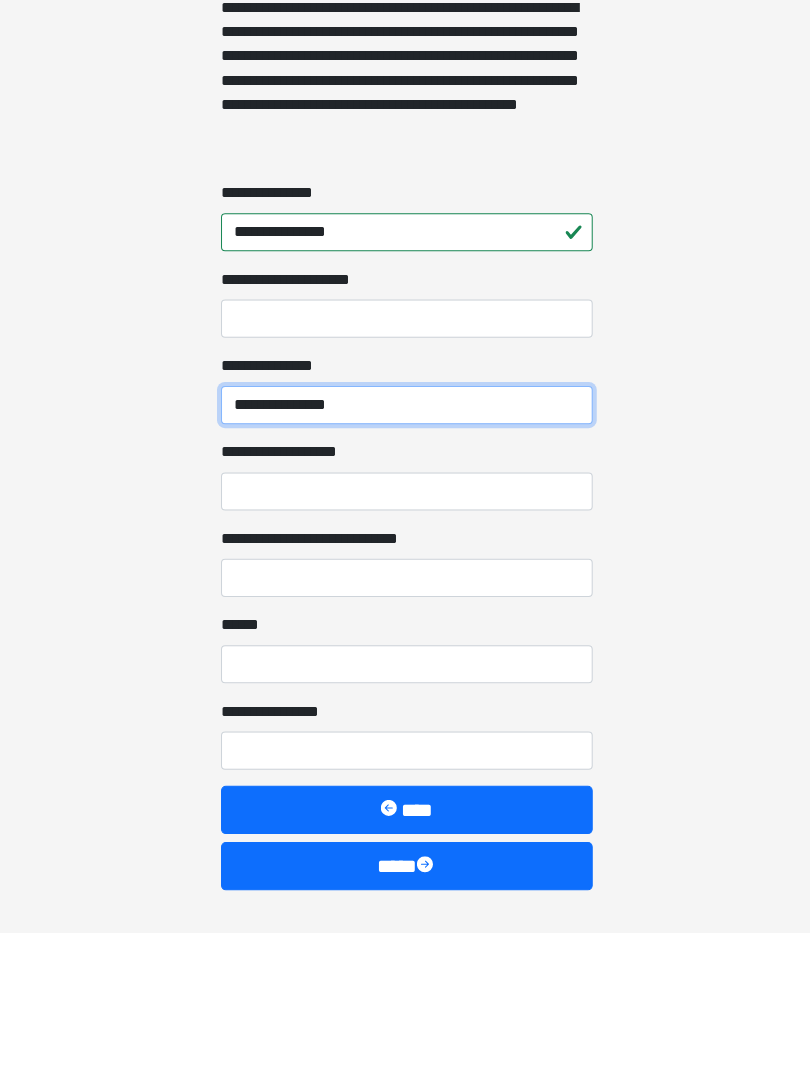 type on "**********" 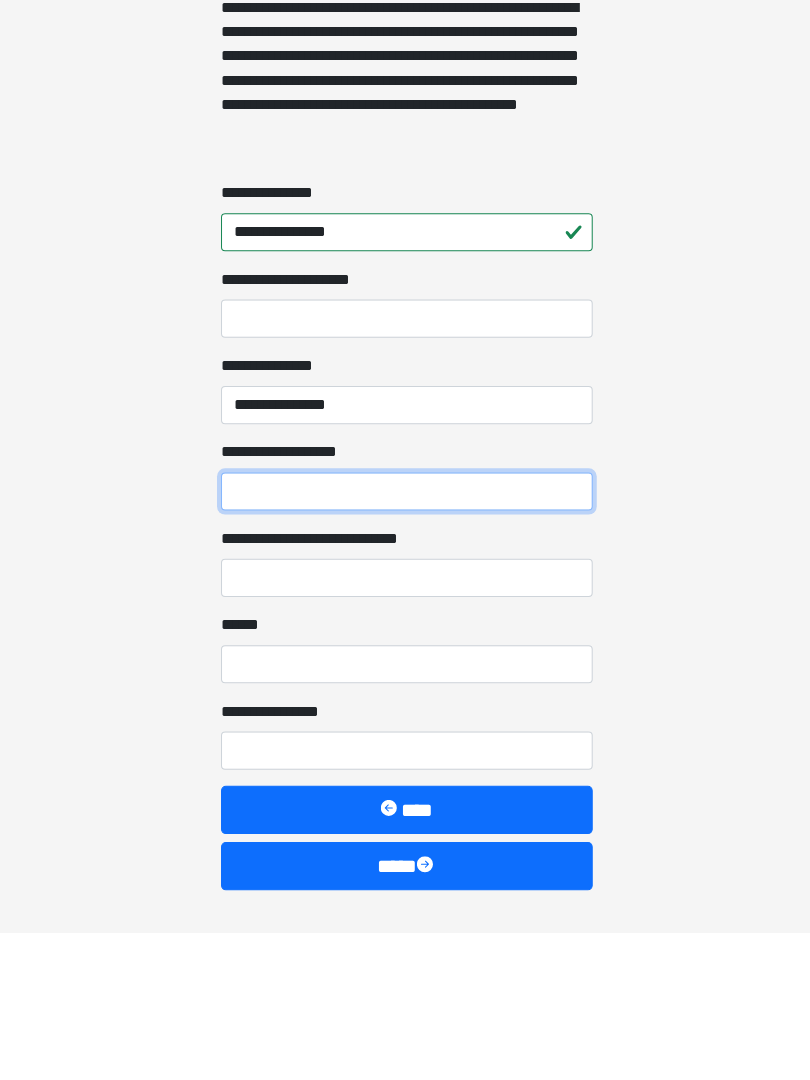 click on "**********" at bounding box center [405, 641] 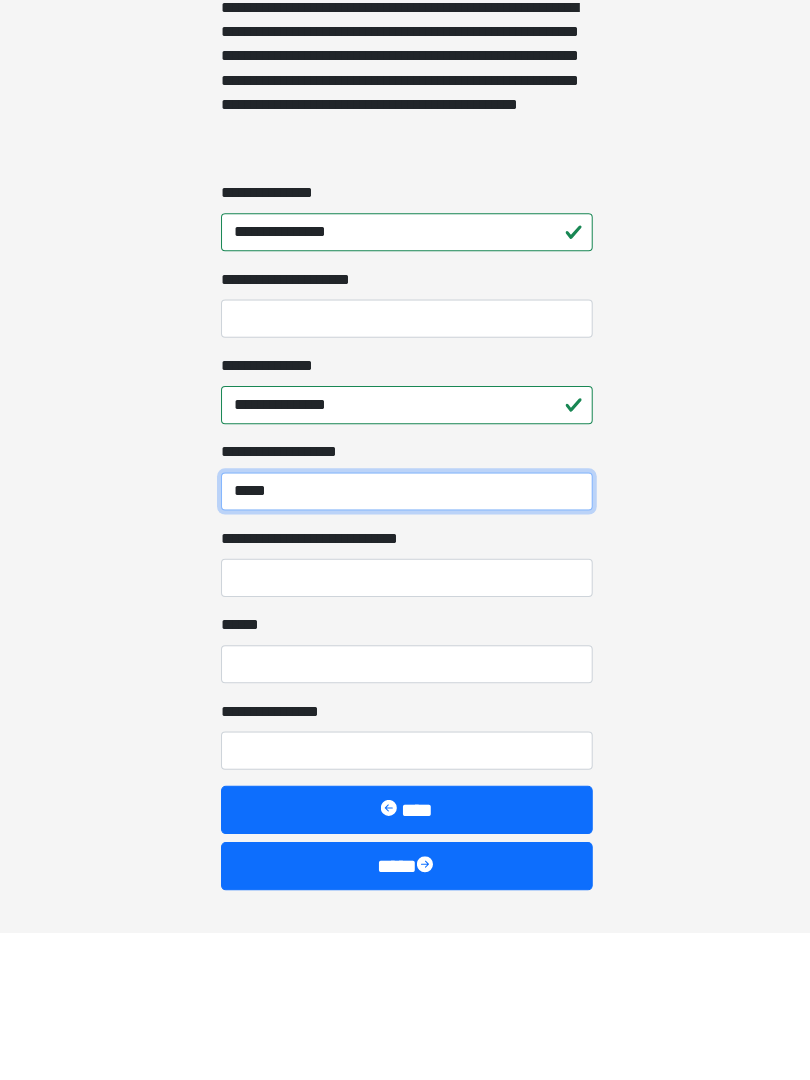 type on "*****" 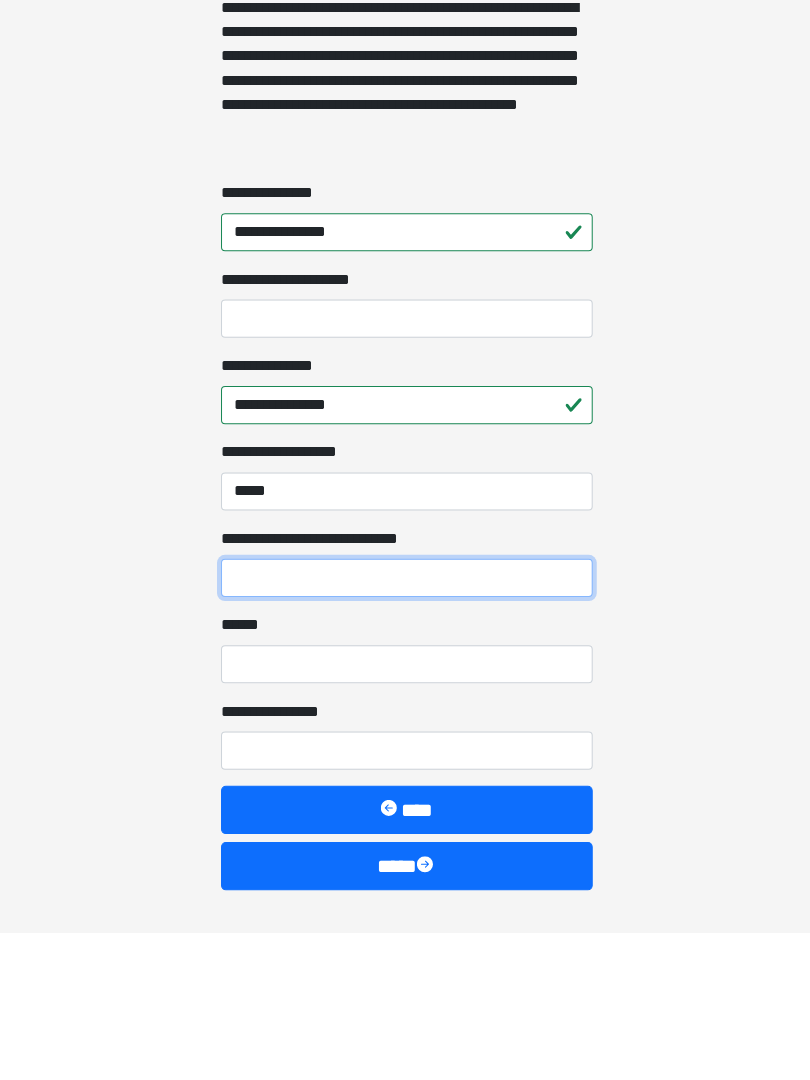 click on "**********" at bounding box center (405, 727) 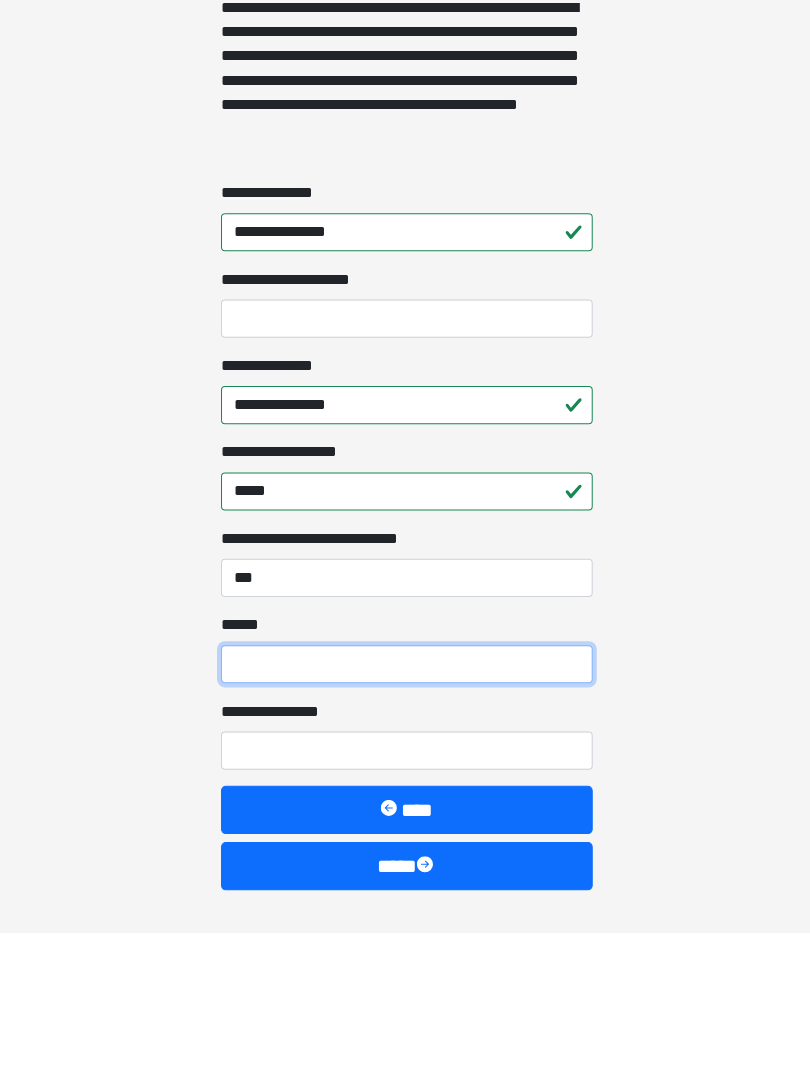 click on "**** *" at bounding box center [405, 813] 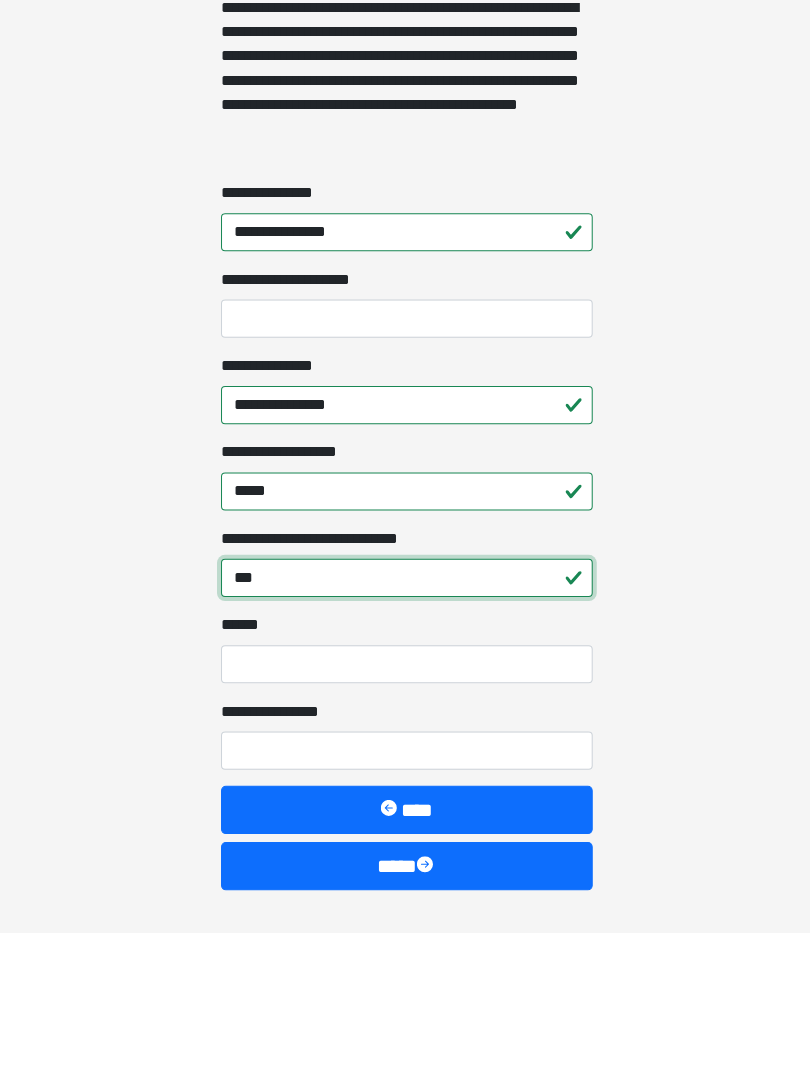 click on "***" at bounding box center [405, 727] 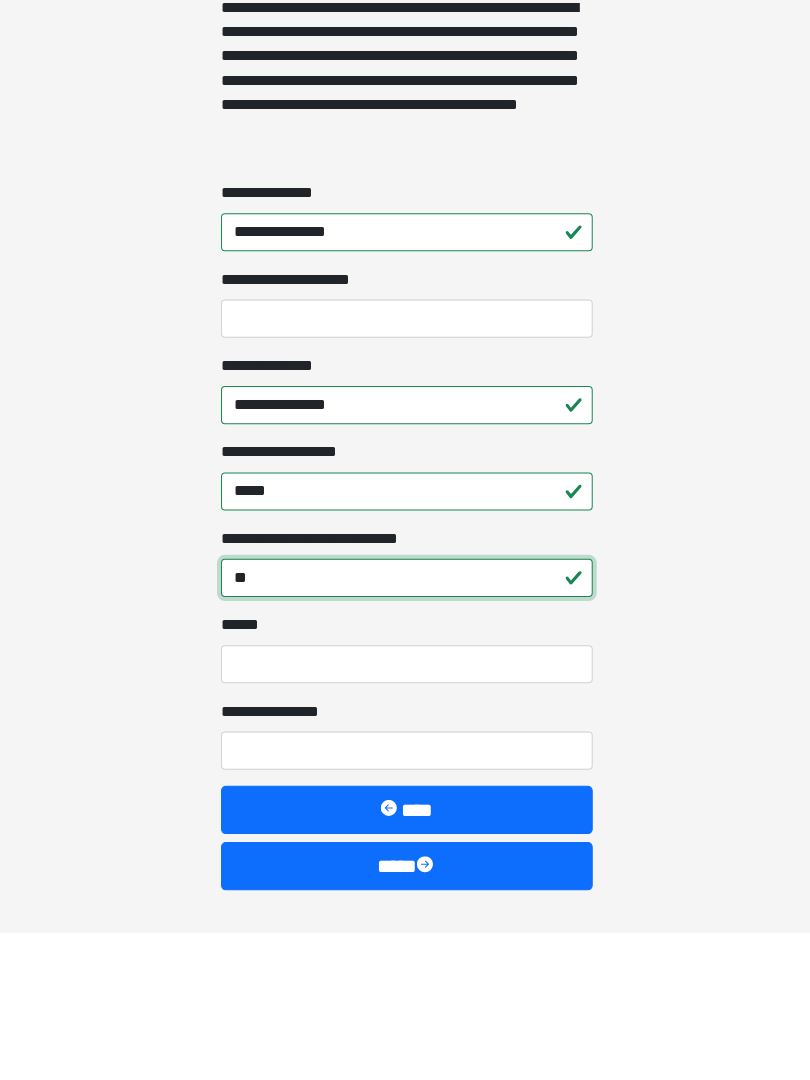 type on "*" 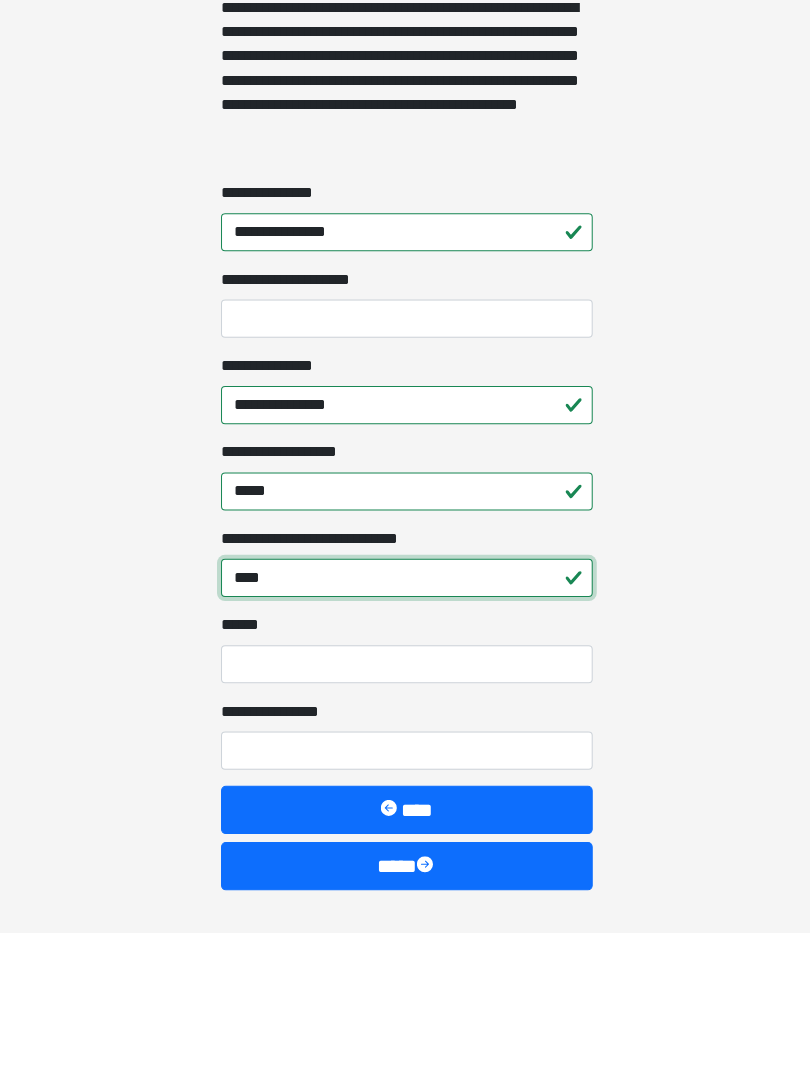 type on "****" 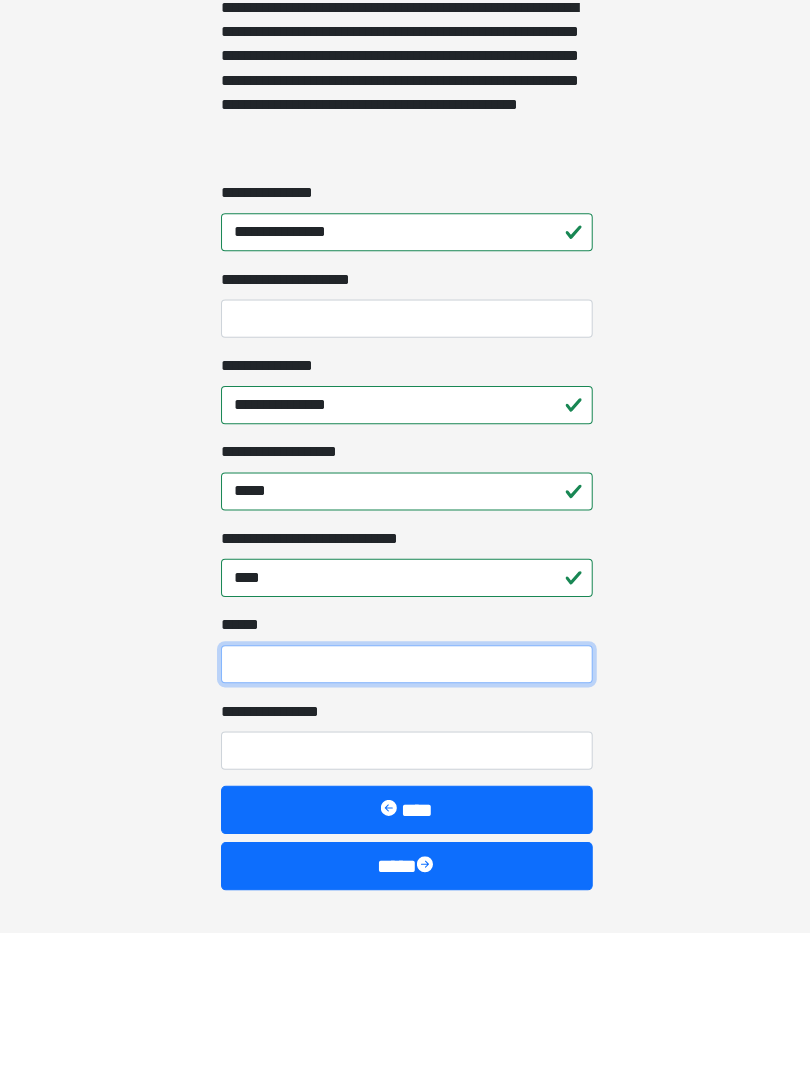 click on "**** *" at bounding box center (405, 813) 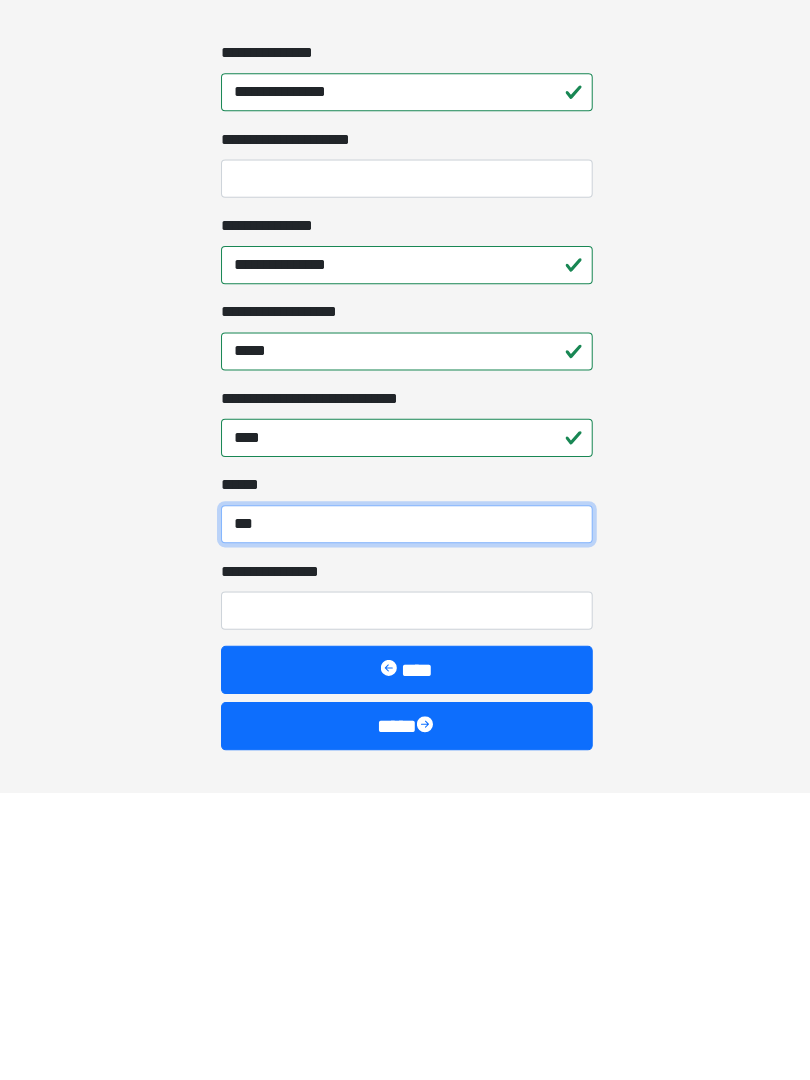 type on "***" 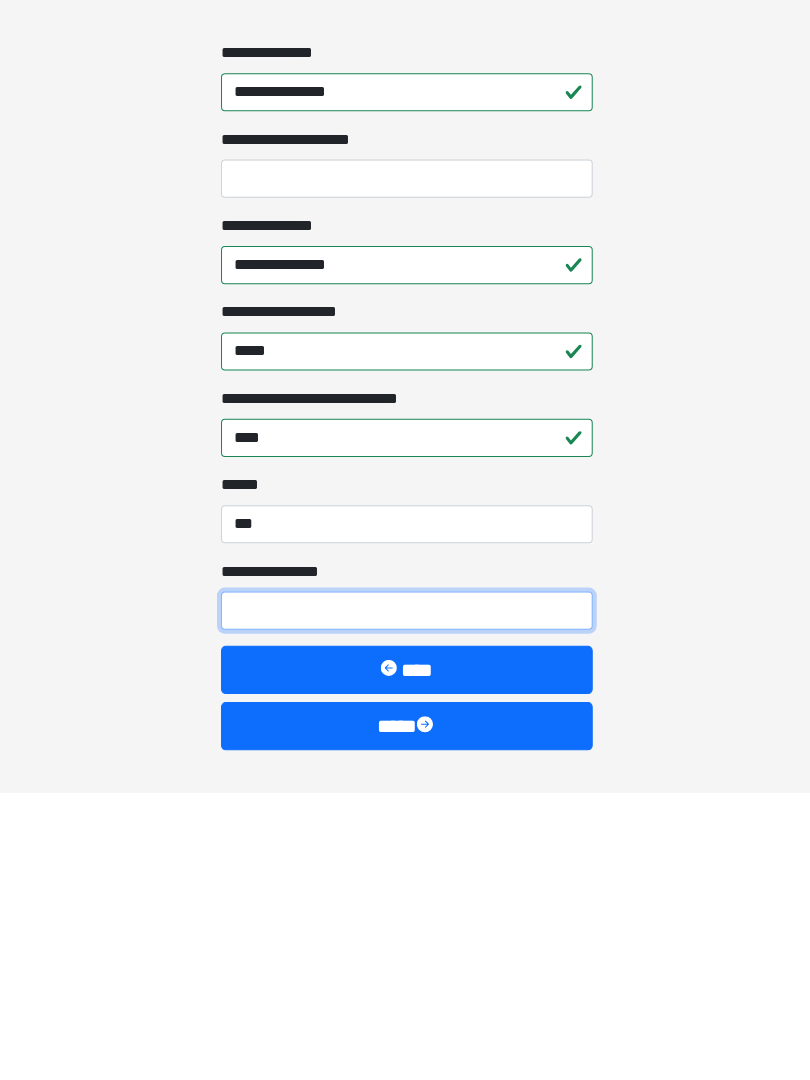click on "**********" at bounding box center [405, 899] 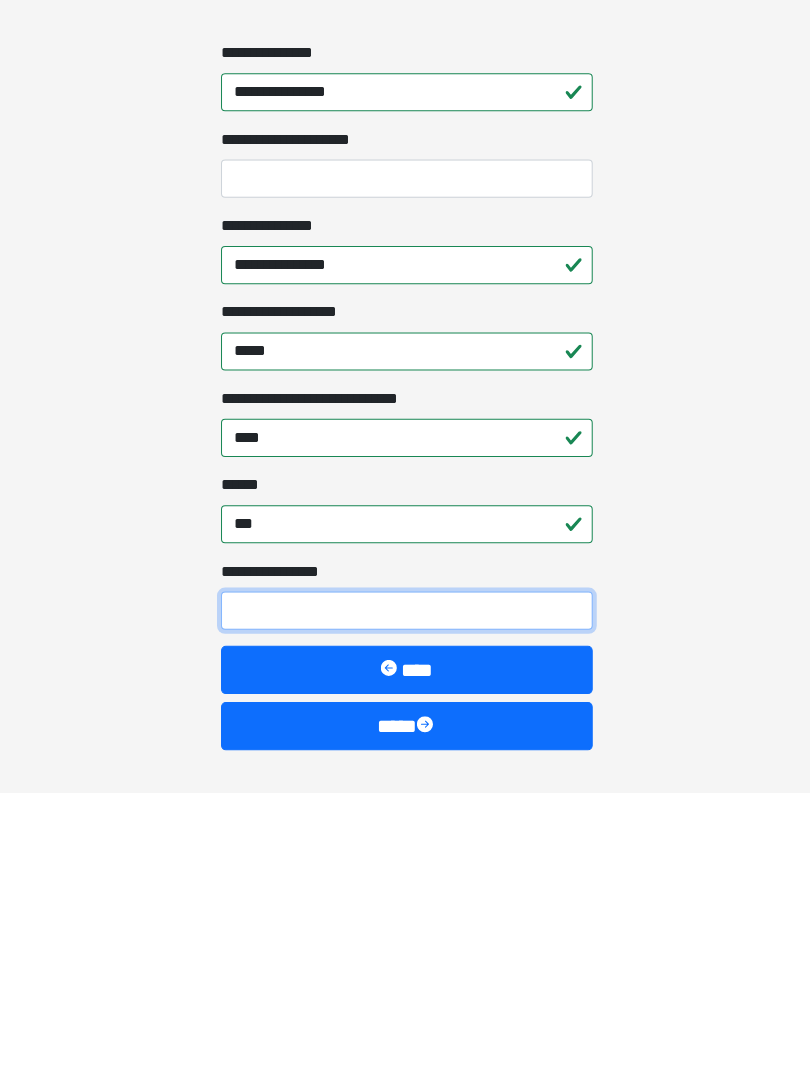 type on "*" 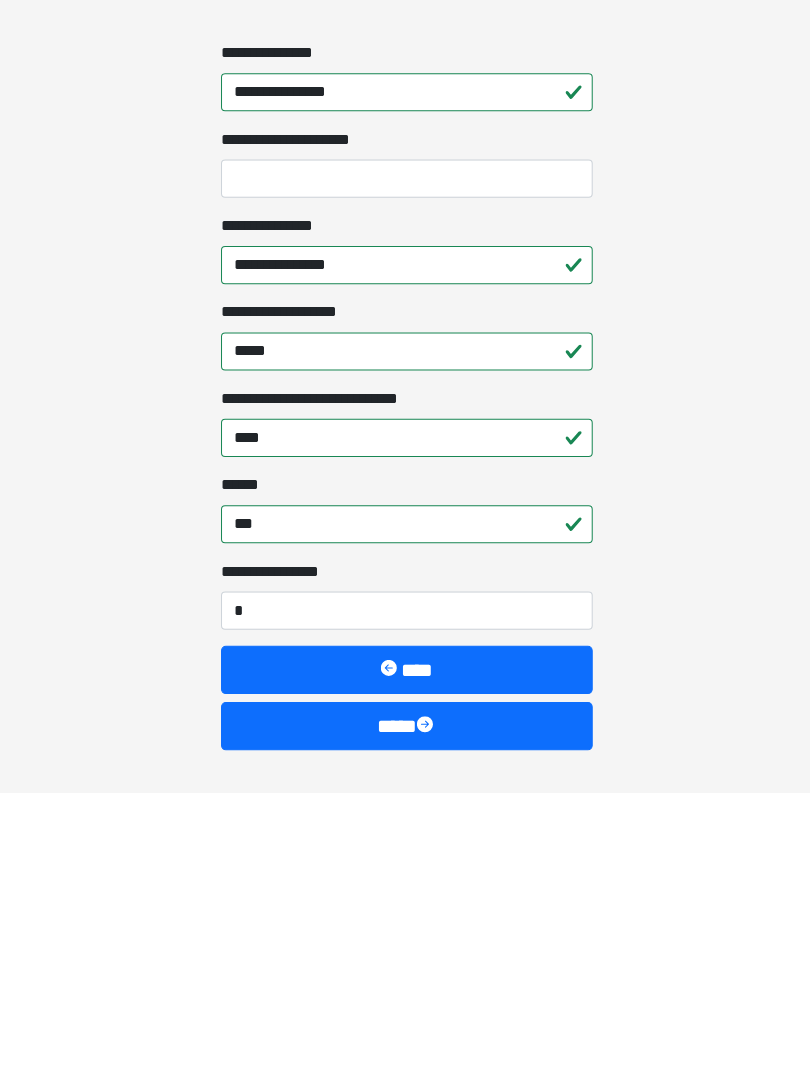 click on "****" at bounding box center (405, 958) 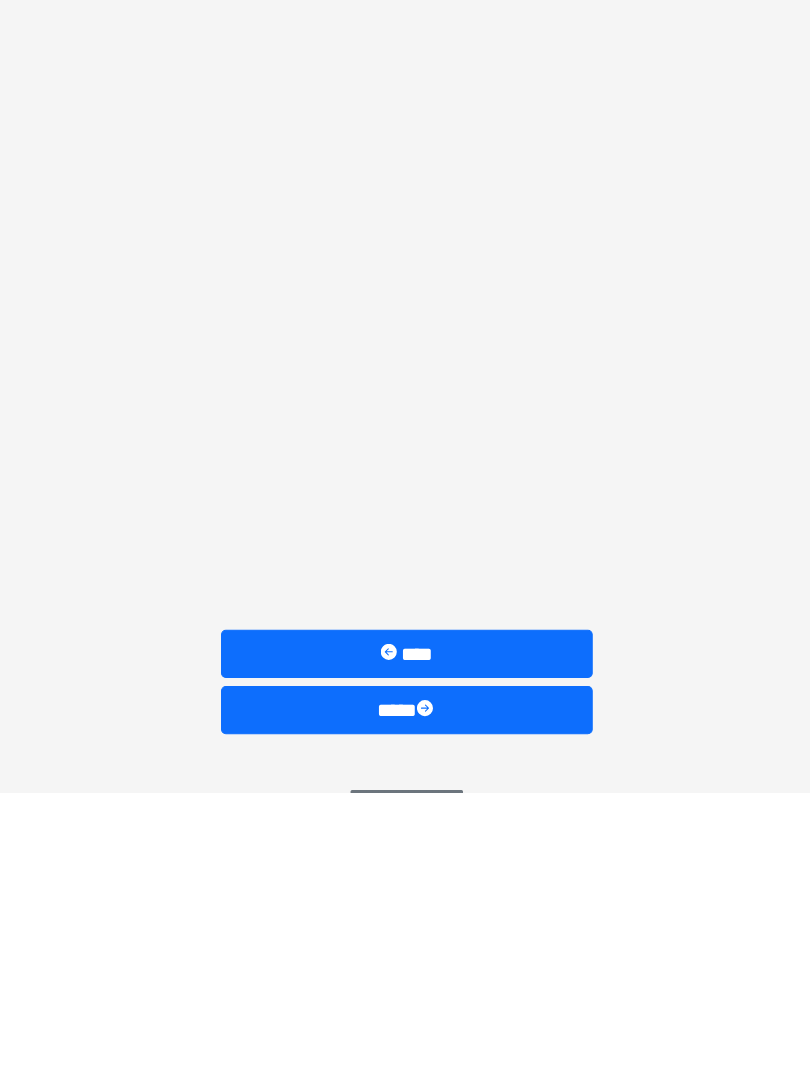 scroll, scrollTop: 0, scrollLeft: 0, axis: both 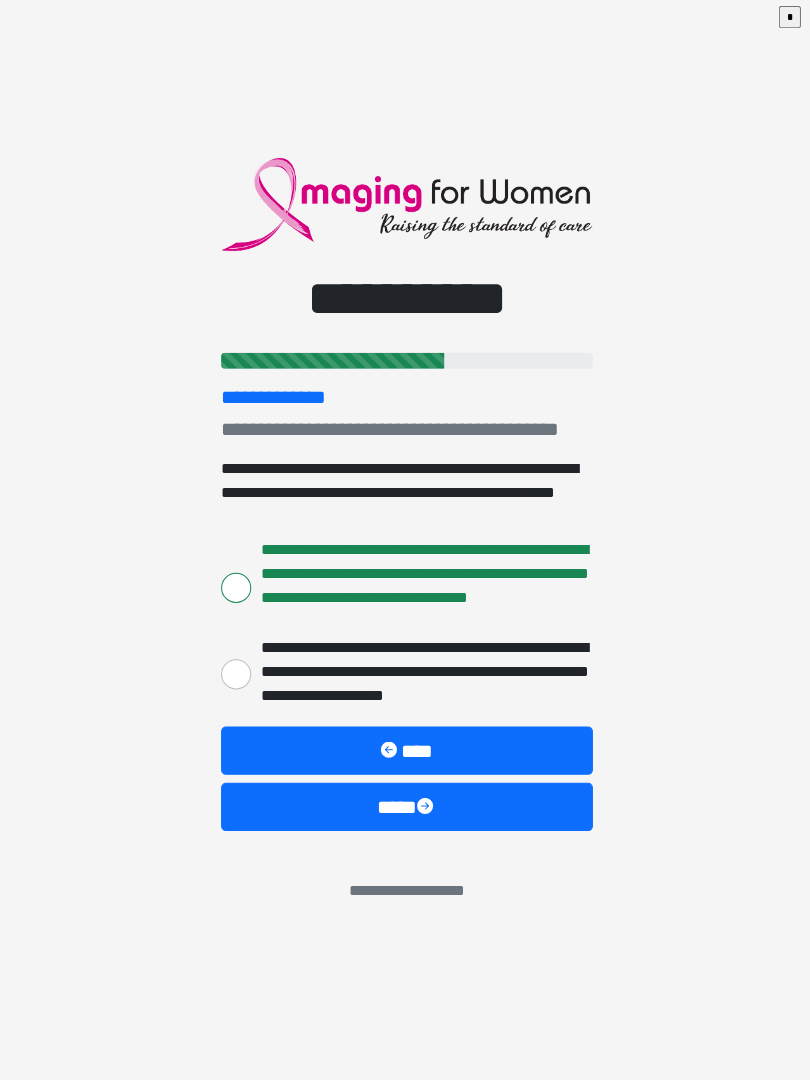 click on "****" at bounding box center (405, 807) 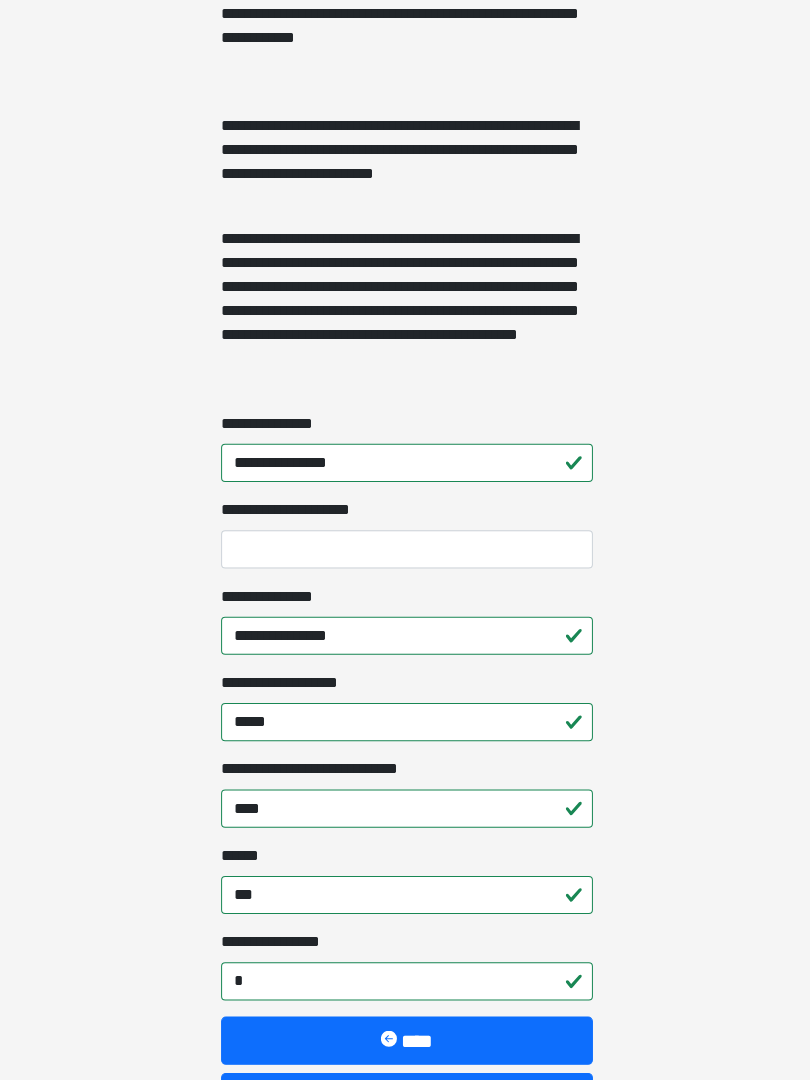 scroll, scrollTop: 1467, scrollLeft: 0, axis: vertical 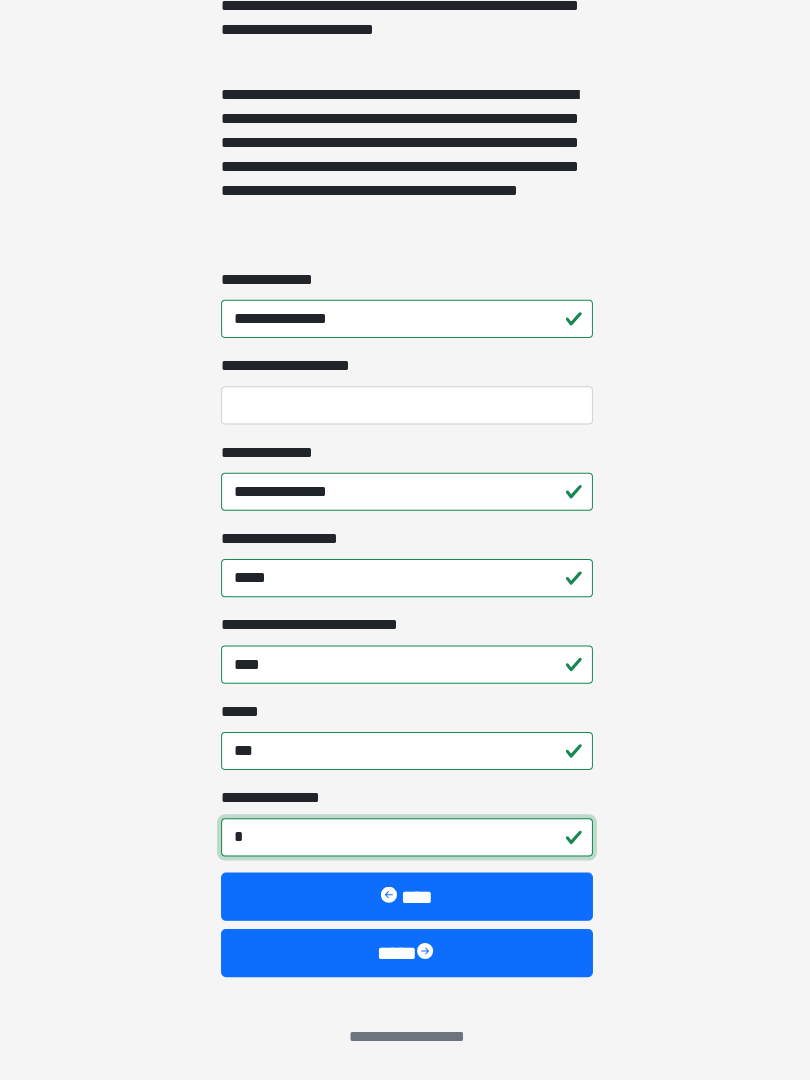 click on "*" at bounding box center [405, 838] 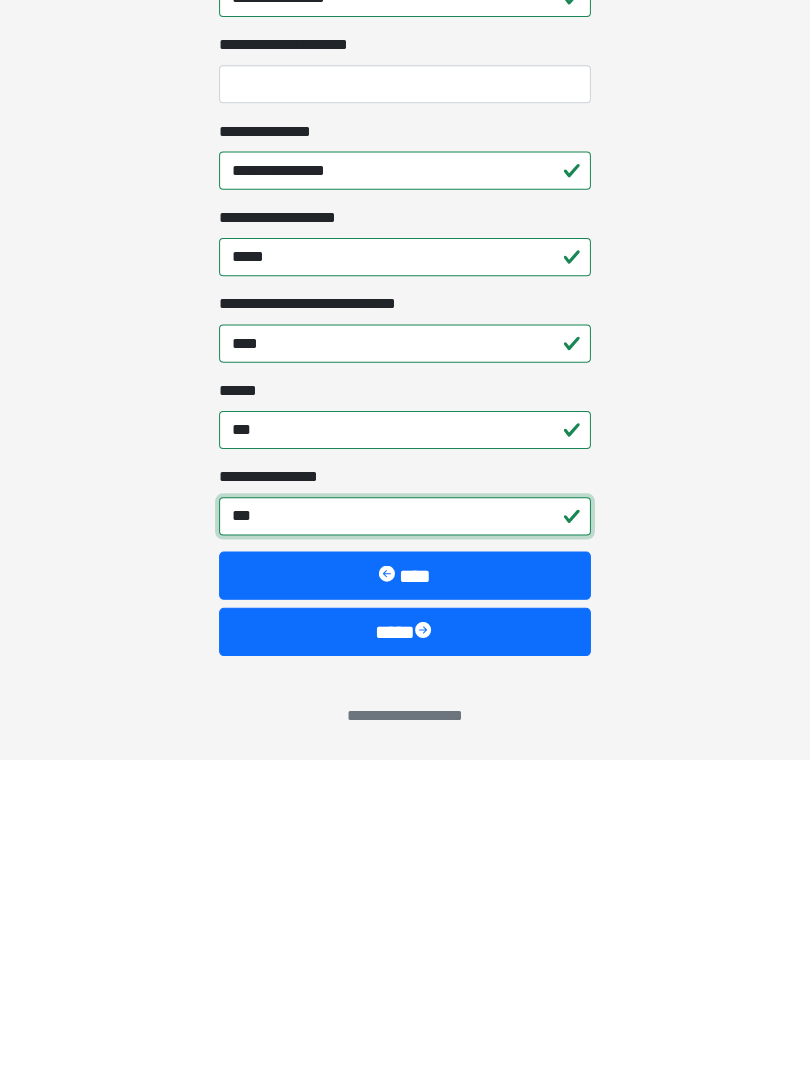 type on "****" 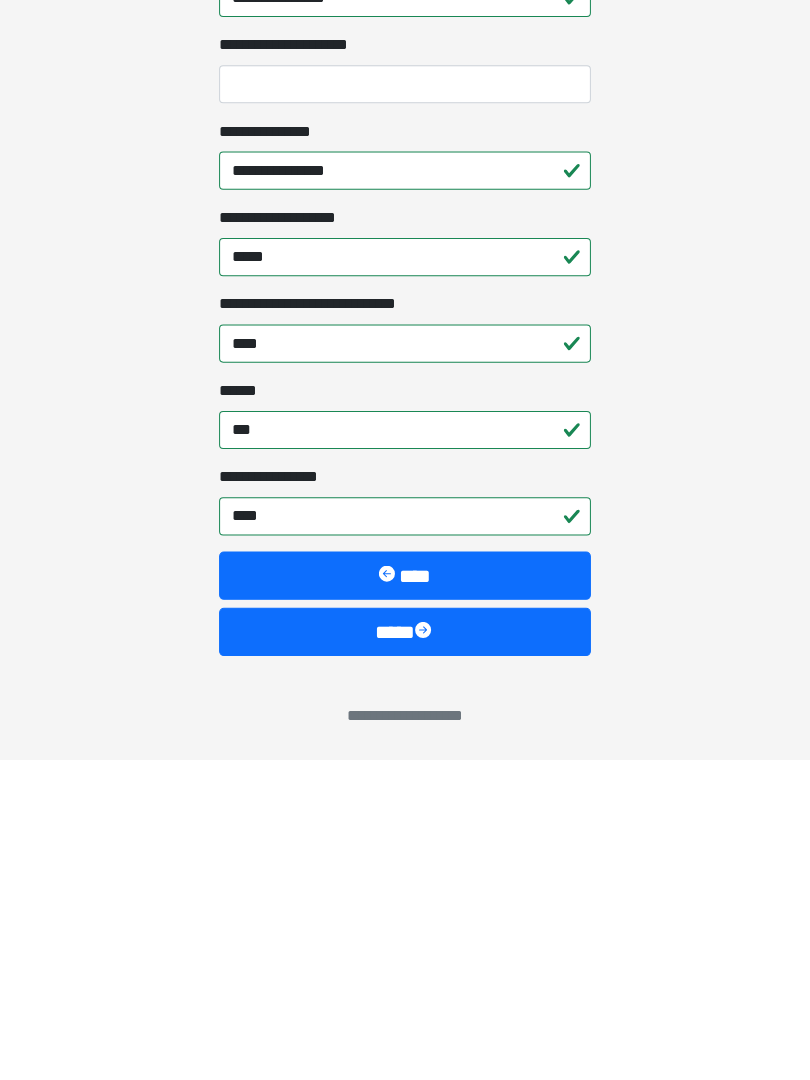 click on "****" at bounding box center [405, 953] 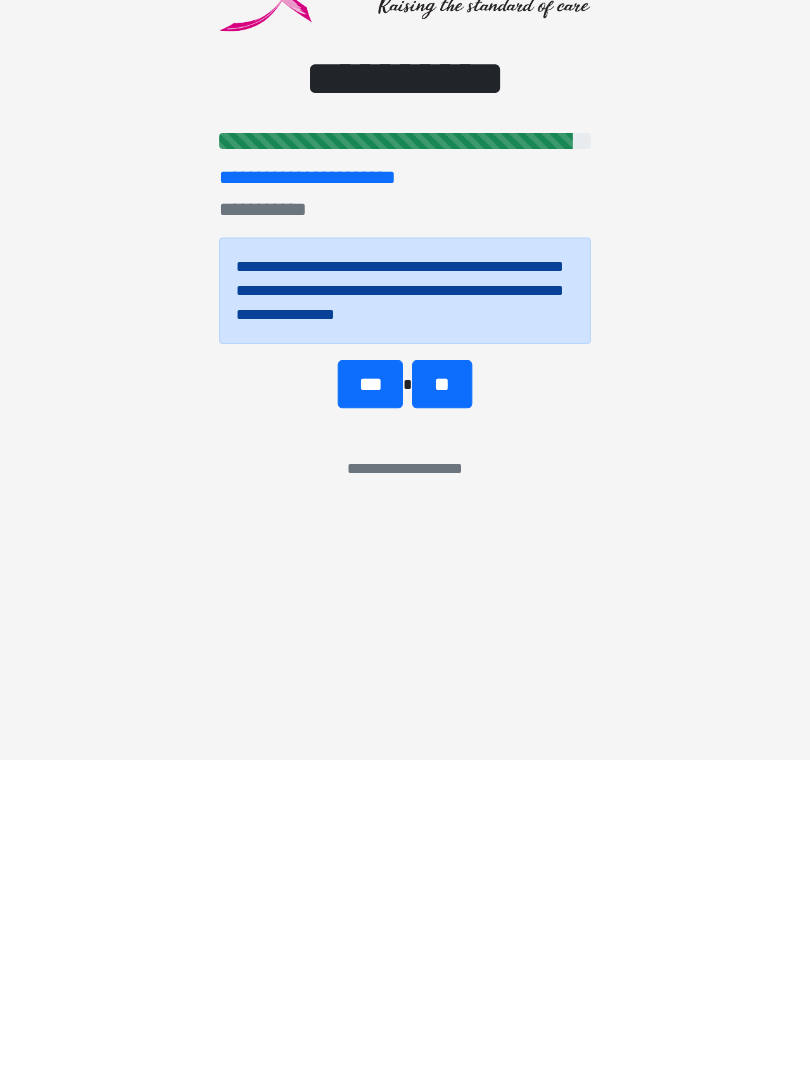 scroll, scrollTop: 0, scrollLeft: 0, axis: both 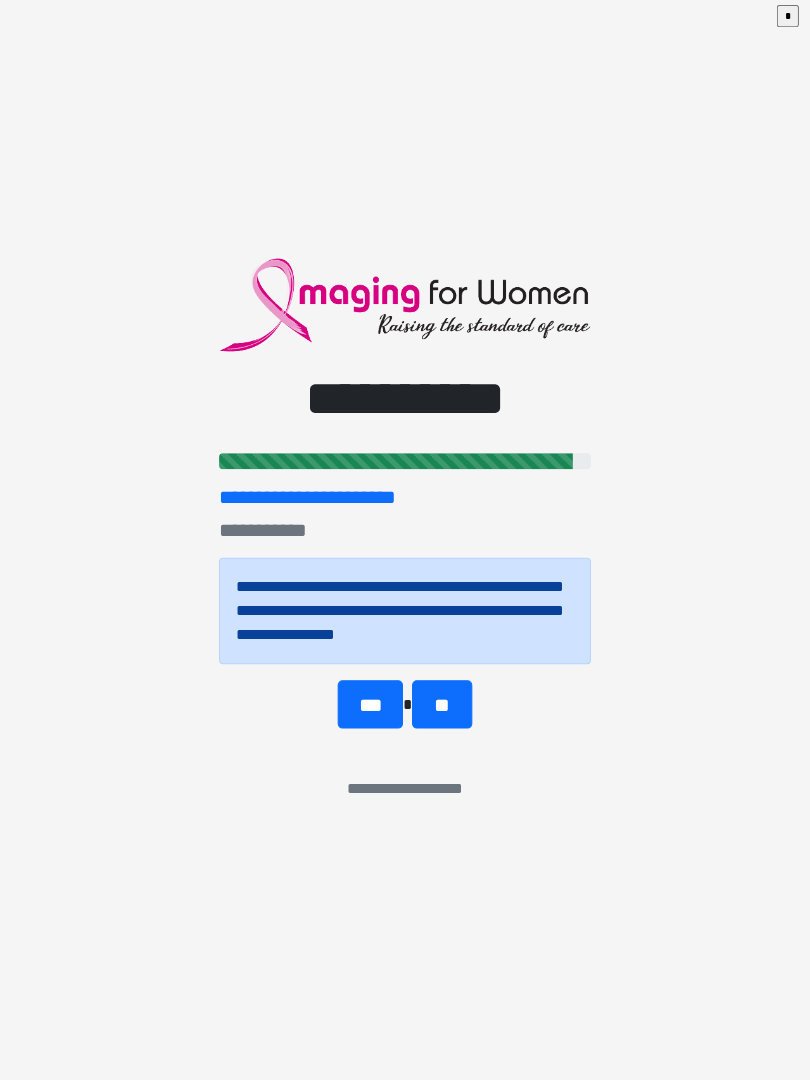 click on "**" at bounding box center (441, 706) 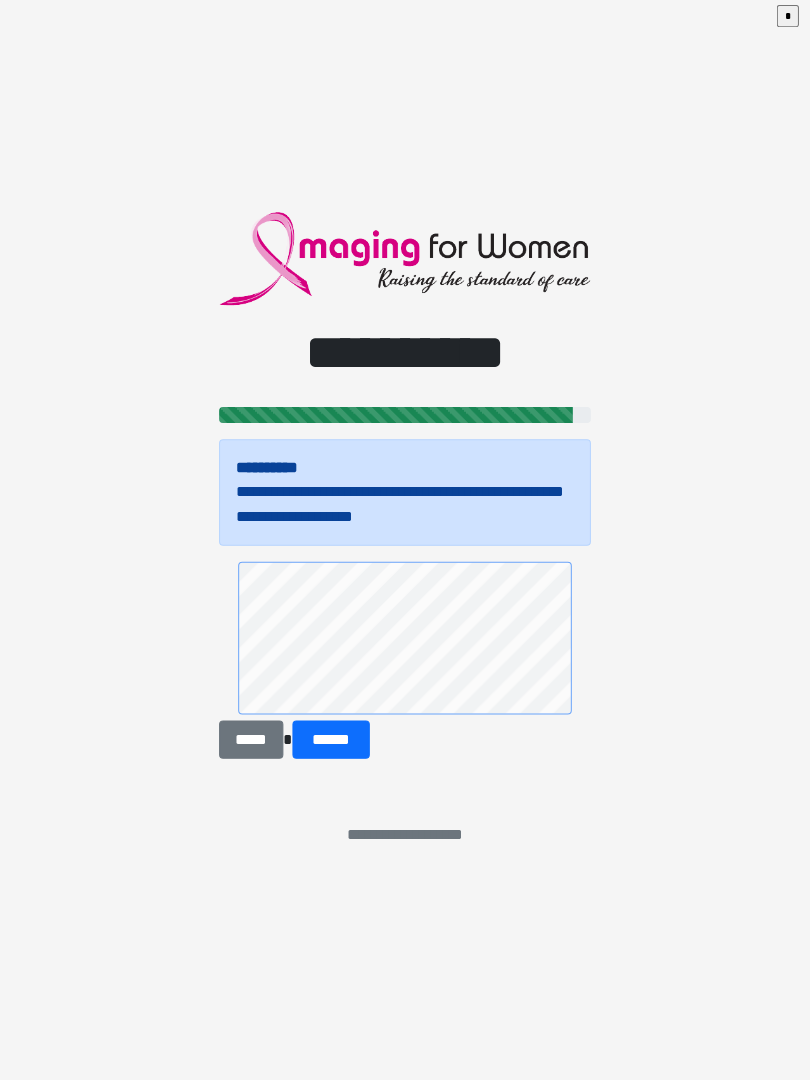 click on "******" at bounding box center (331, 741) 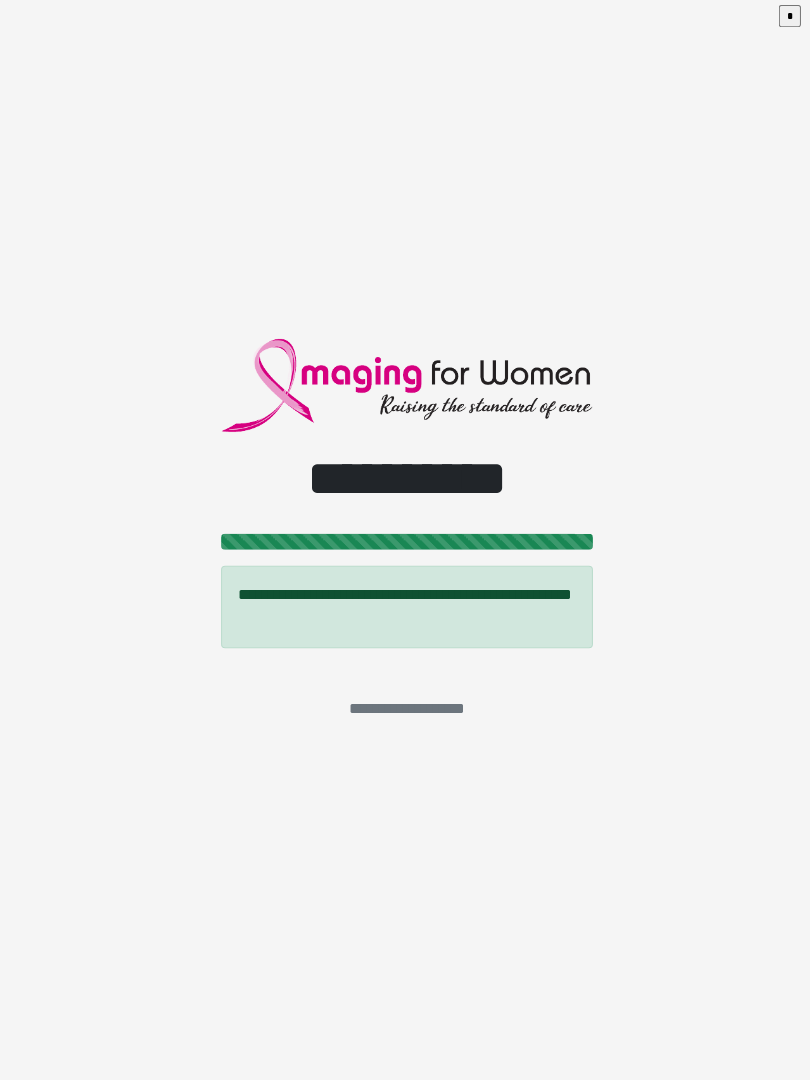 click on "*" at bounding box center (786, 21) 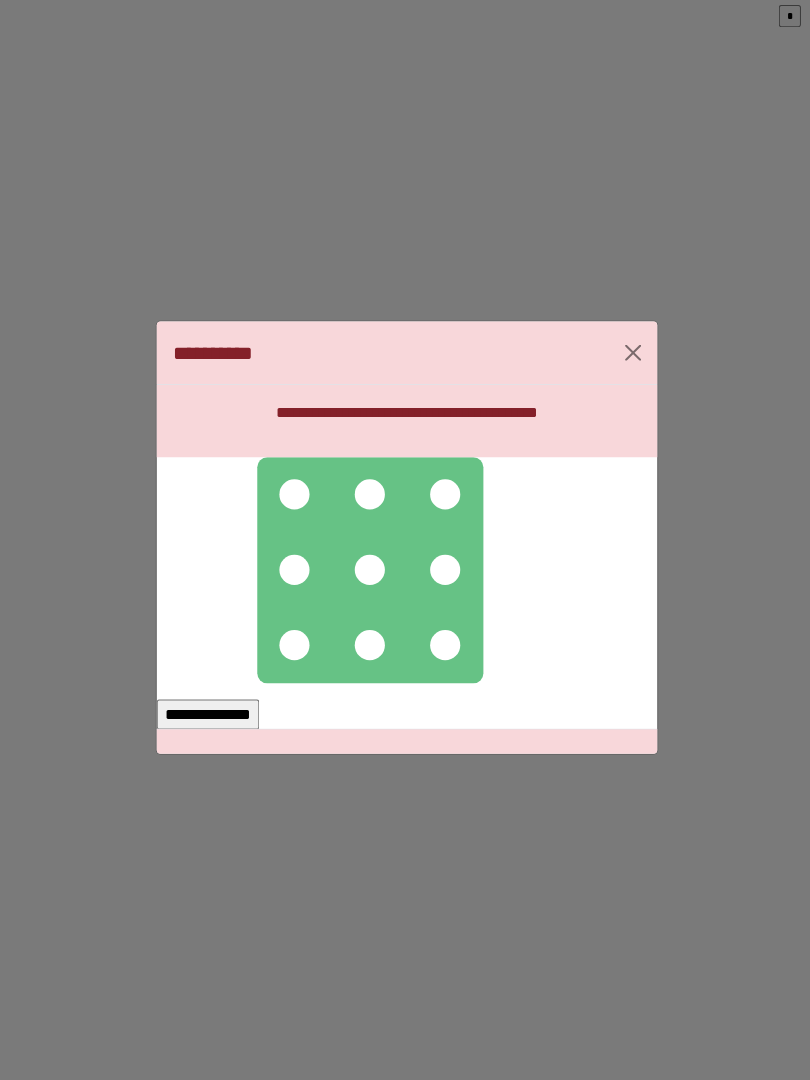 click at bounding box center (293, 497) 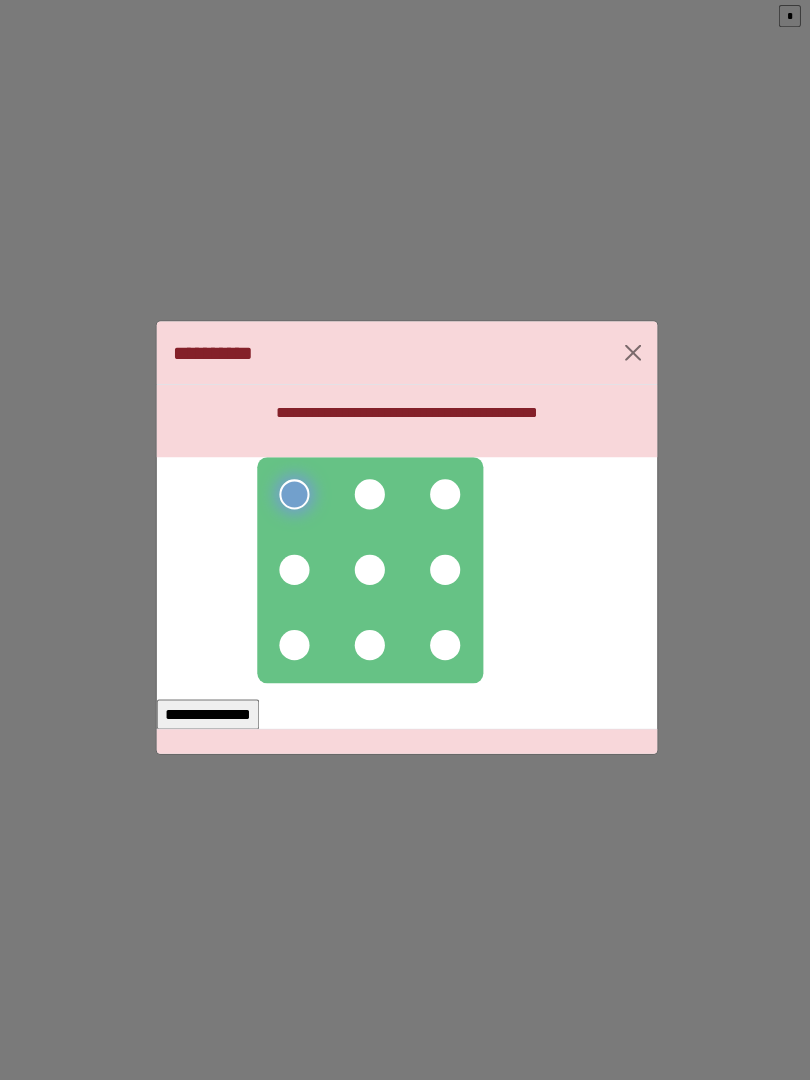click at bounding box center (368, 497) 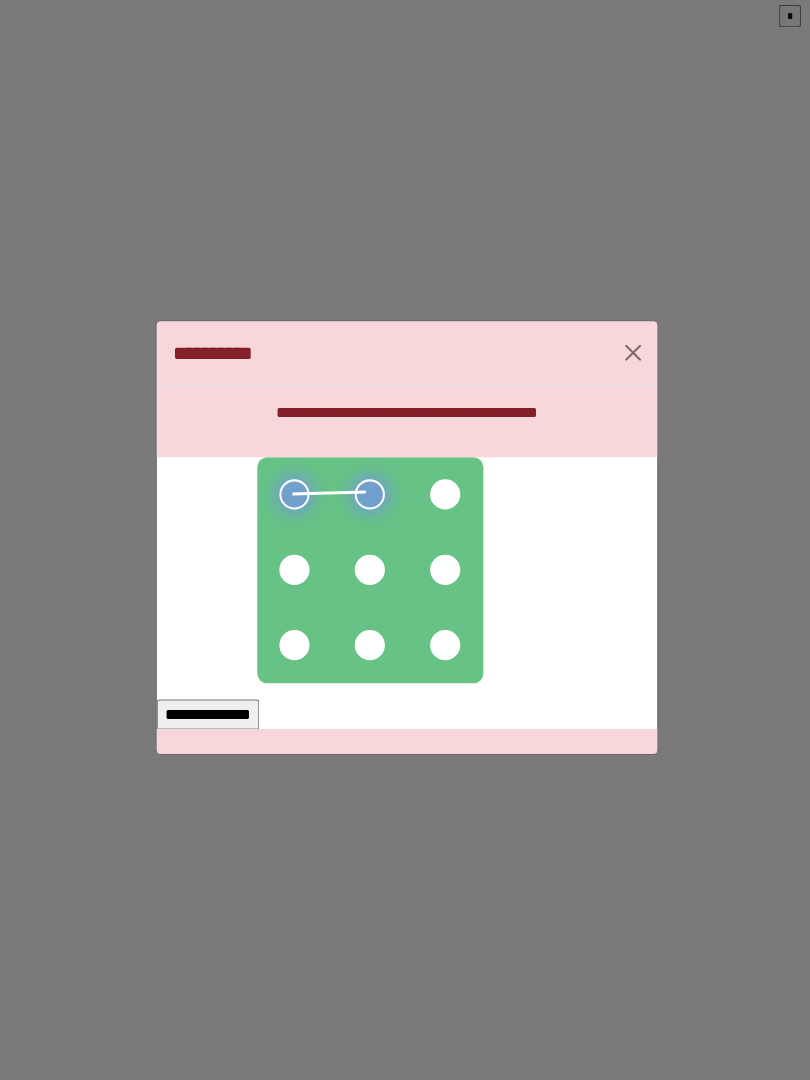 click at bounding box center (443, 497) 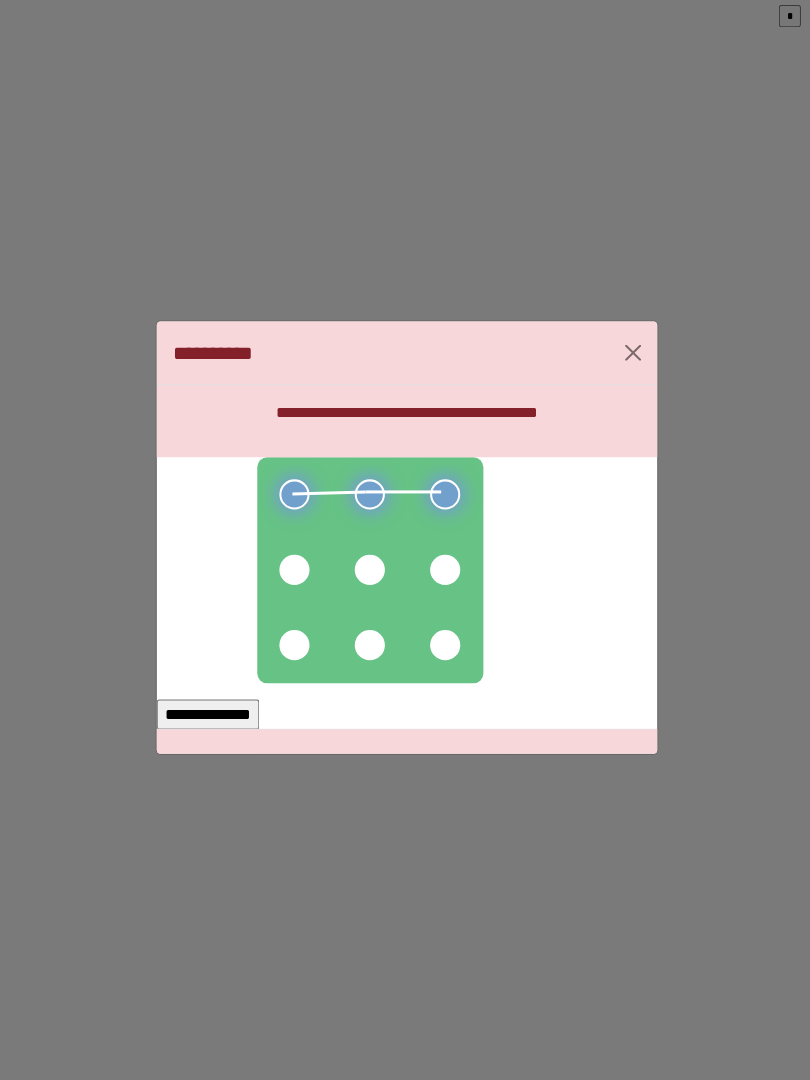 click at bounding box center (443, 572) 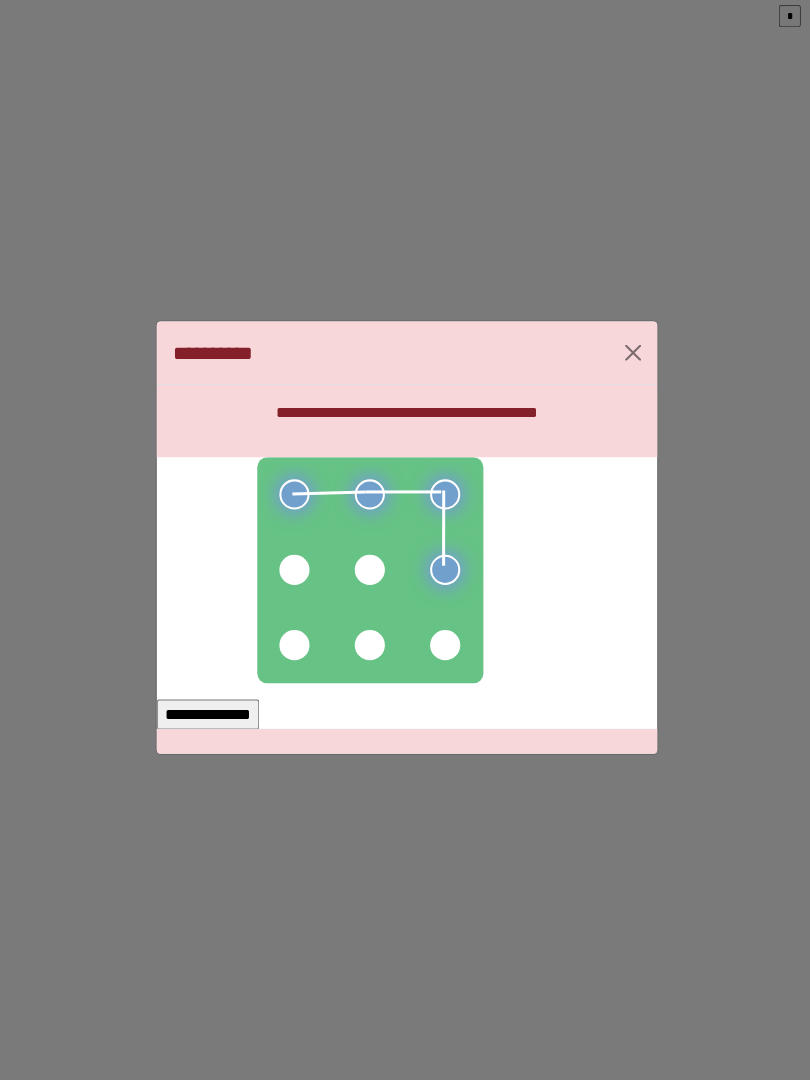 click at bounding box center (368, 572) 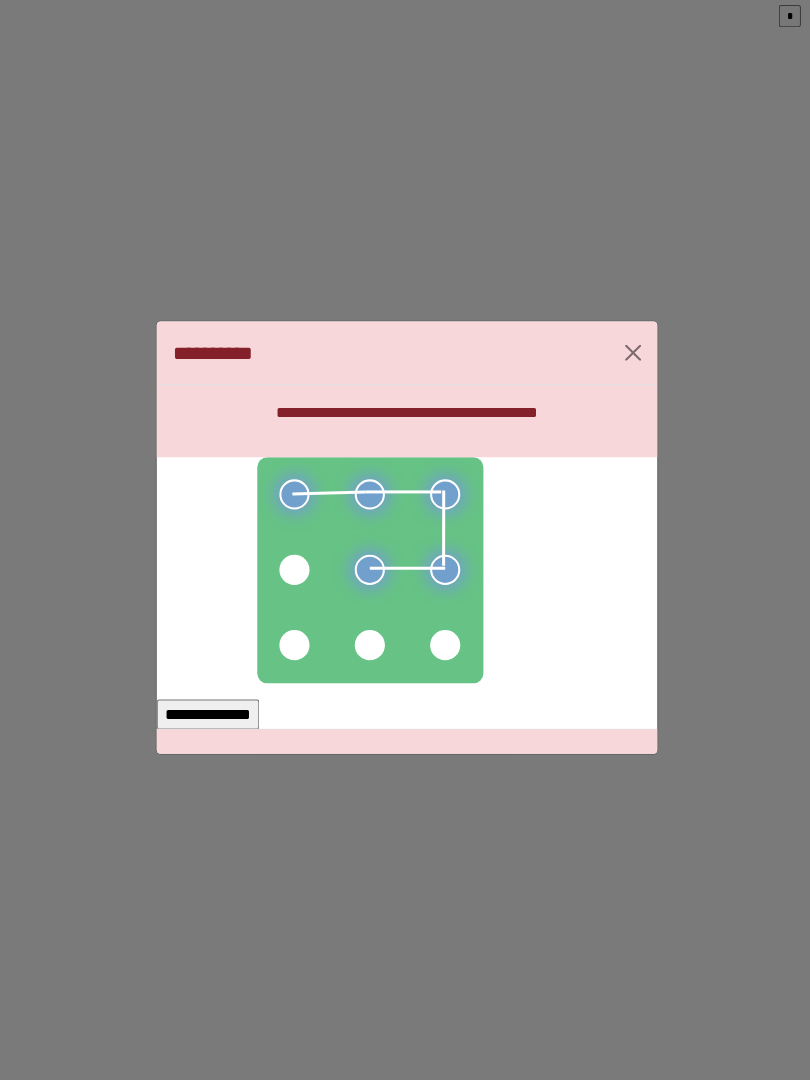 click at bounding box center (293, 572) 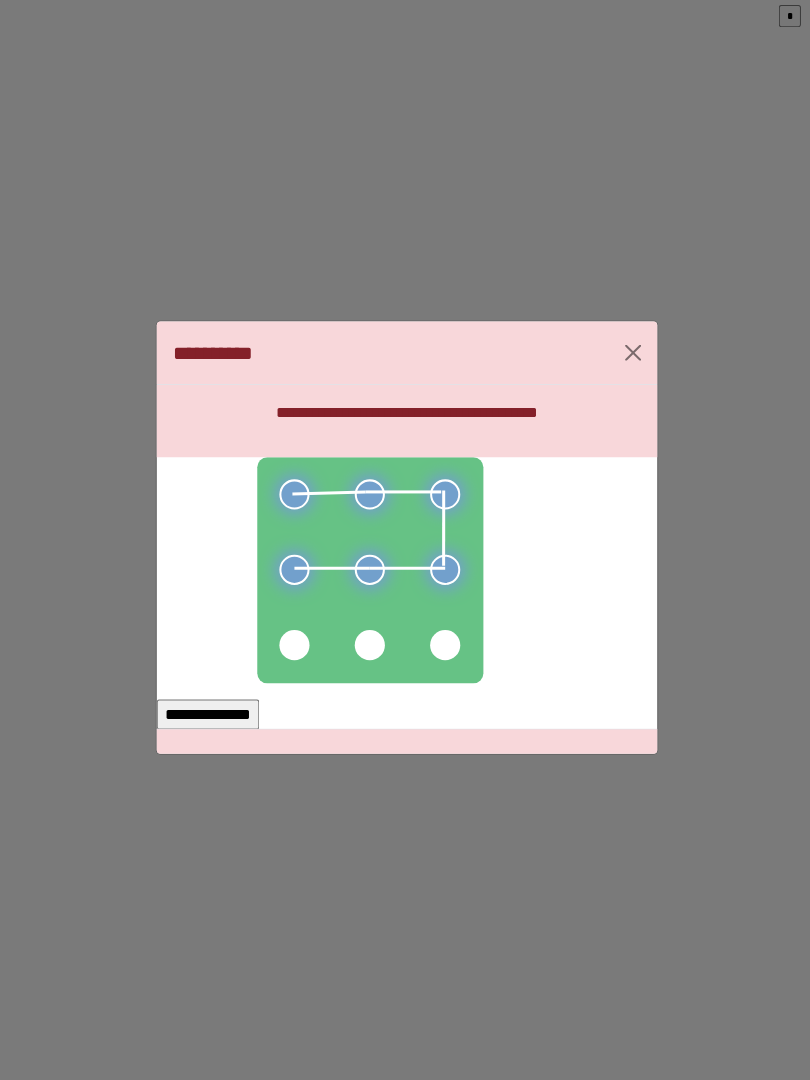 click on "**********" at bounding box center (207, 716) 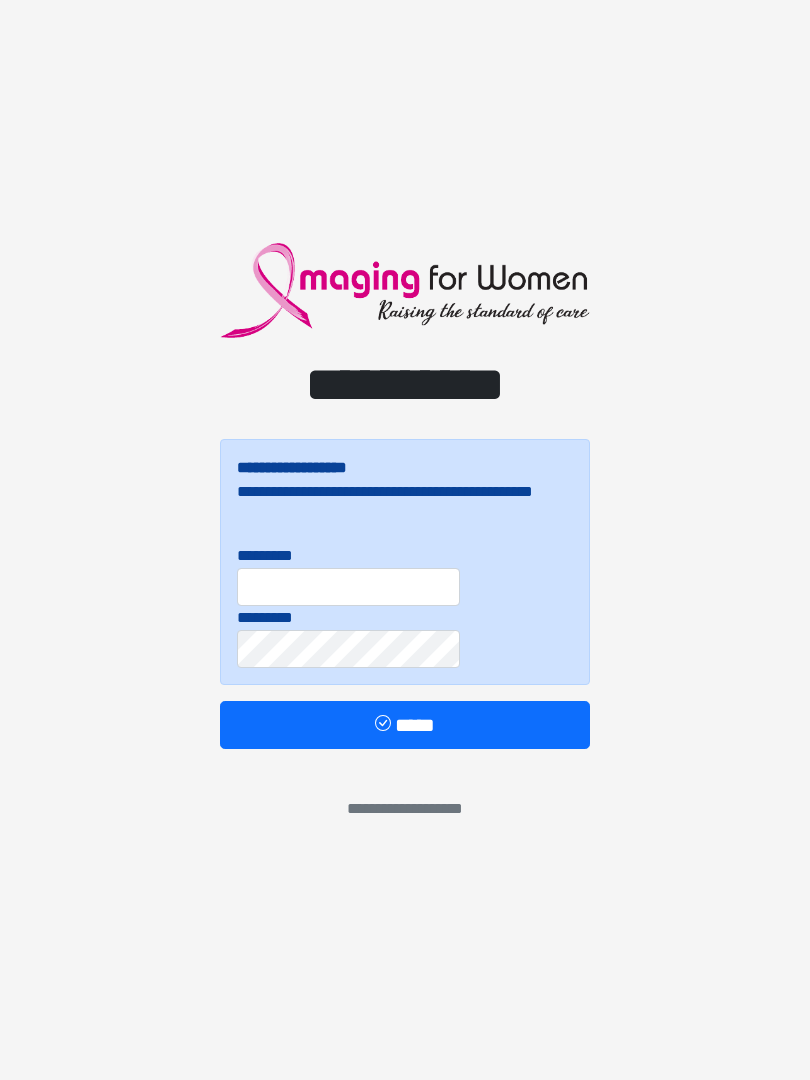 scroll, scrollTop: 0, scrollLeft: 0, axis: both 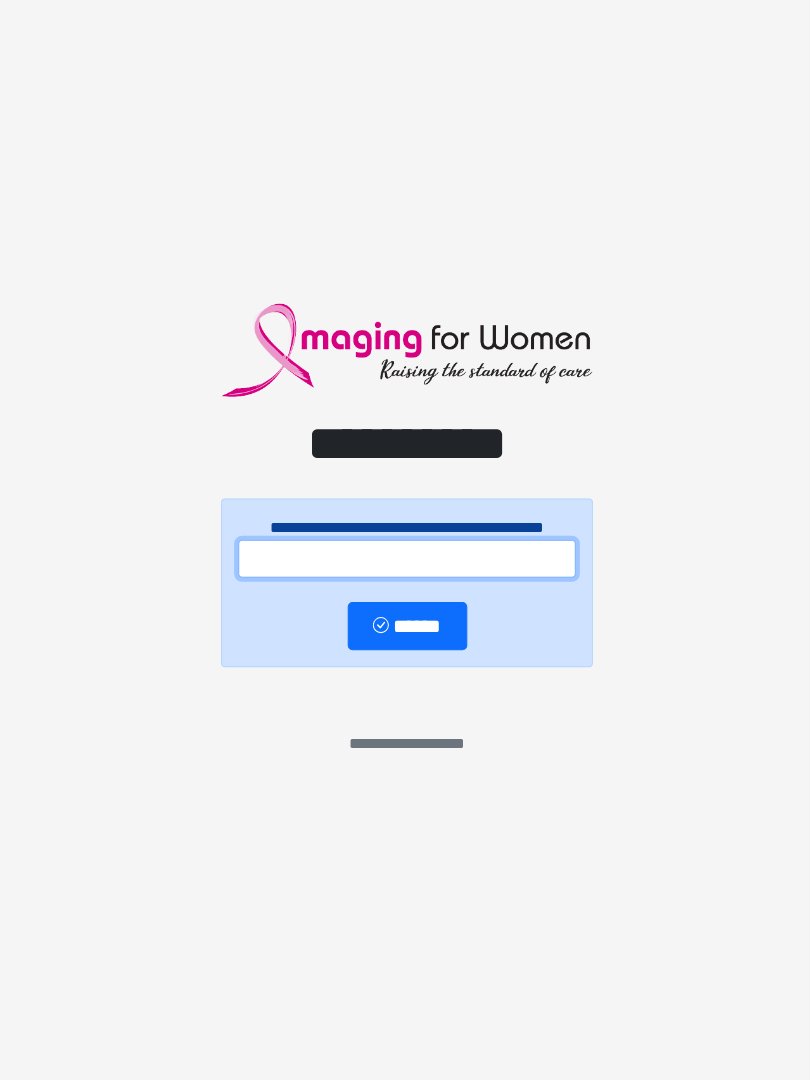 click at bounding box center [405, 561] 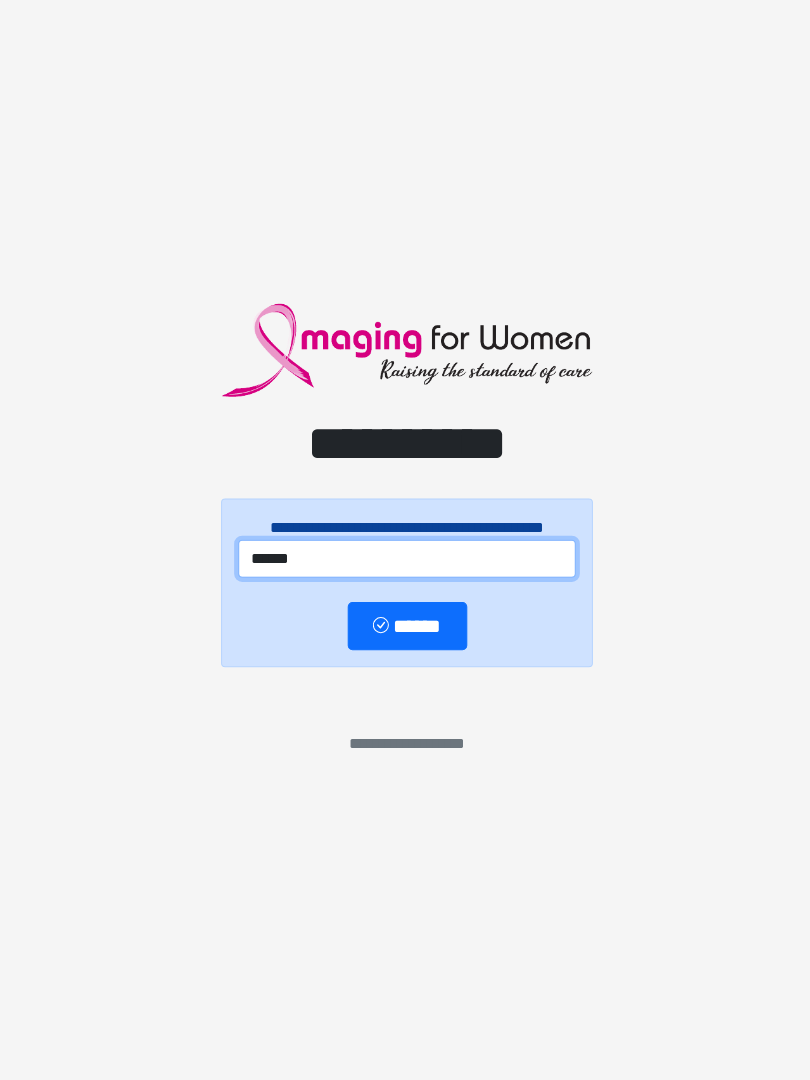 type on "******" 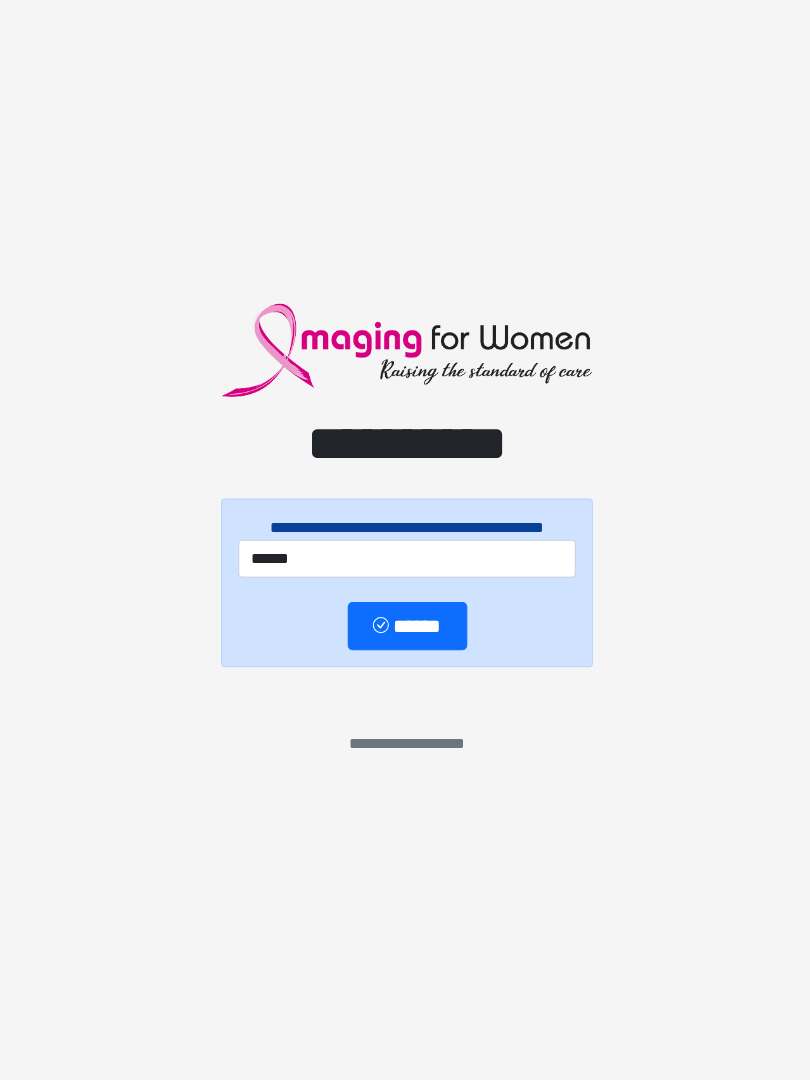 click on "******" at bounding box center (405, 628) 